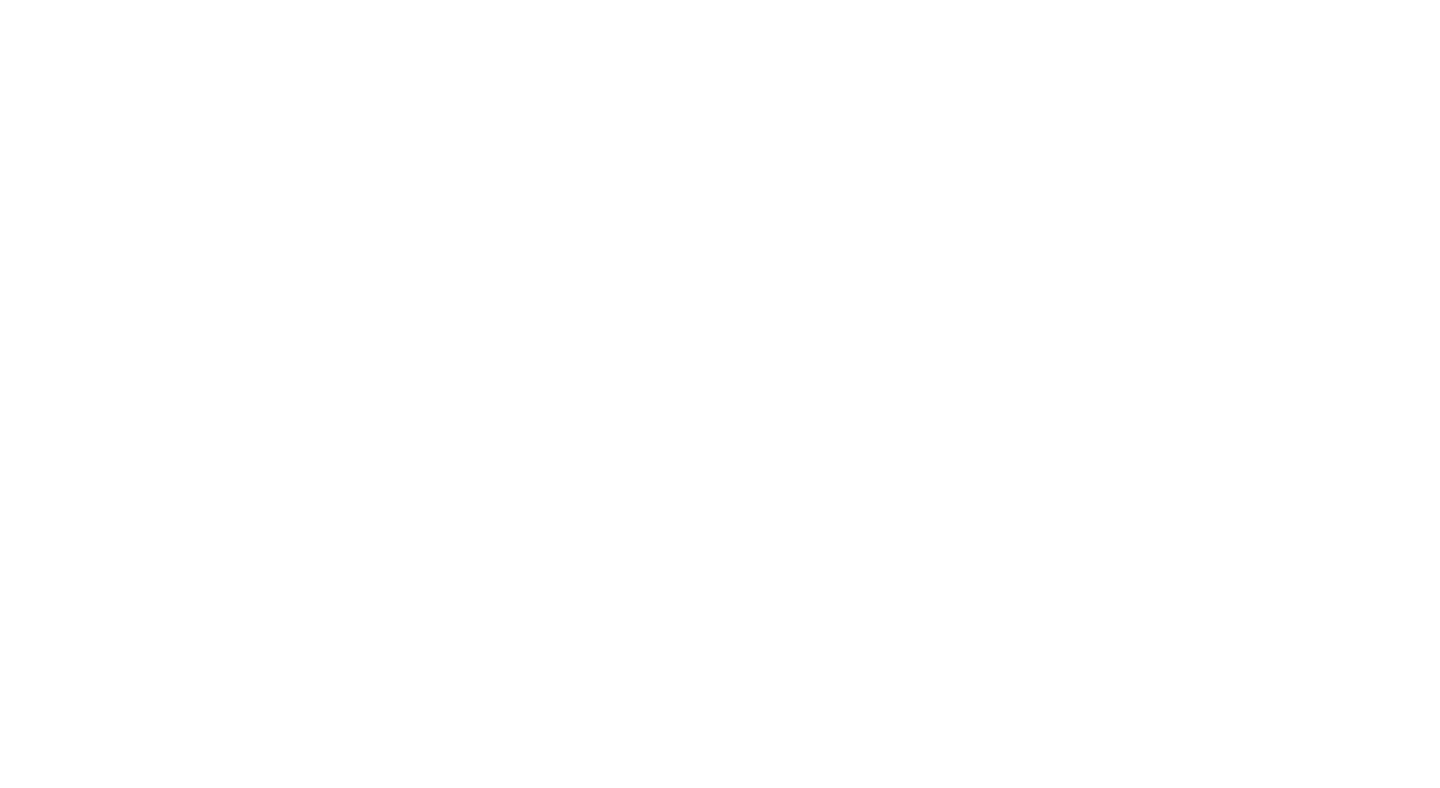 scroll, scrollTop: 0, scrollLeft: 0, axis: both 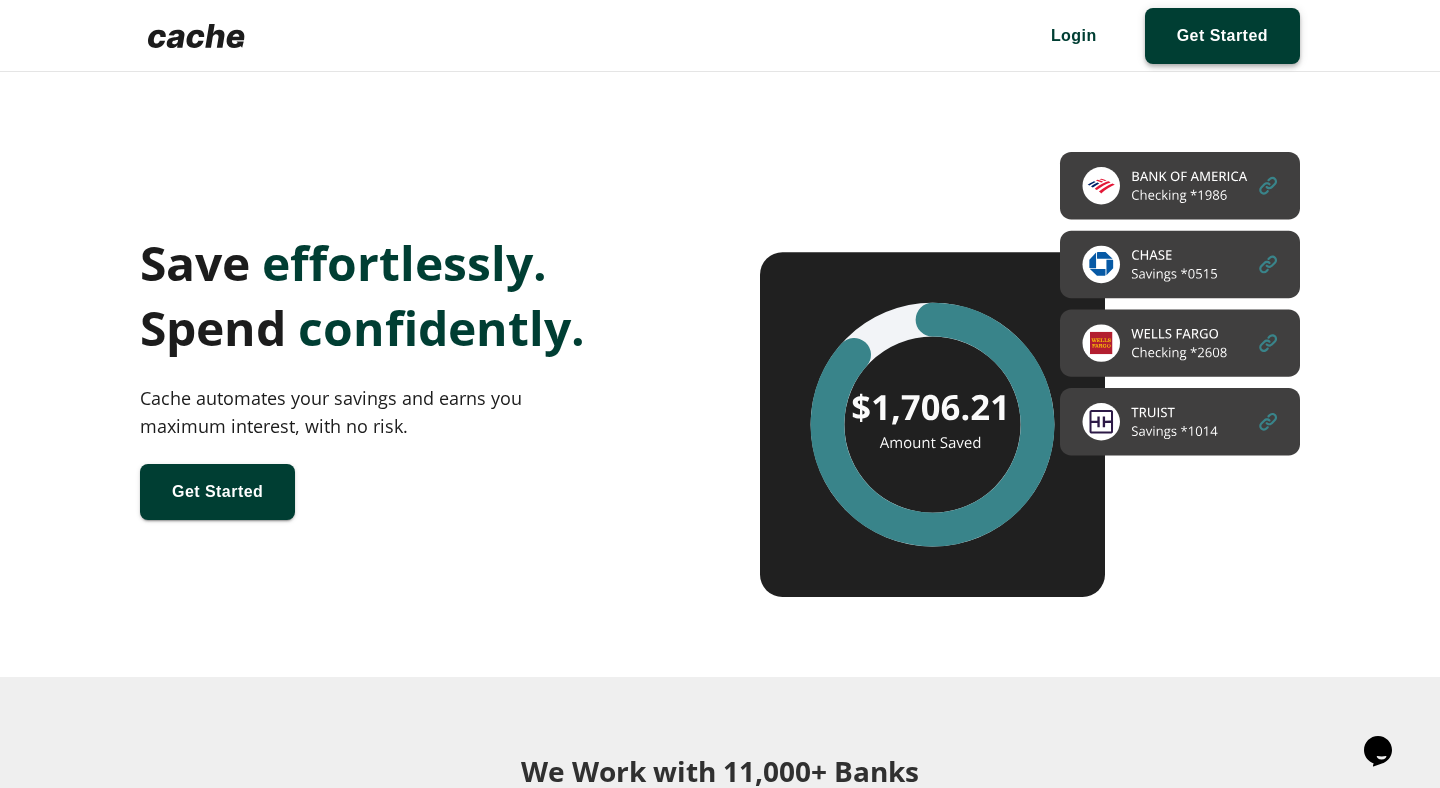 click at bounding box center [1222, 36] 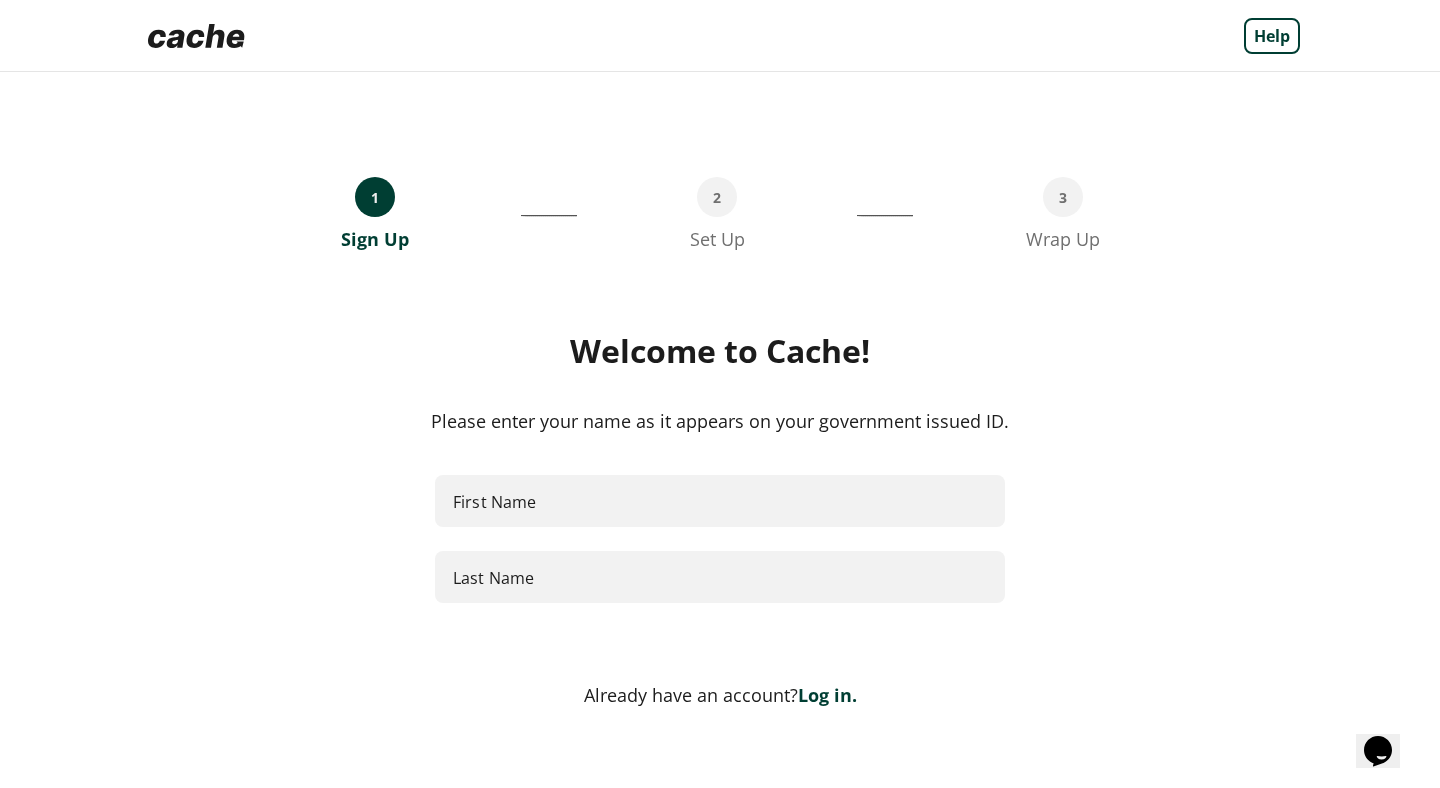 click on "First Name" at bounding box center [720, 501] 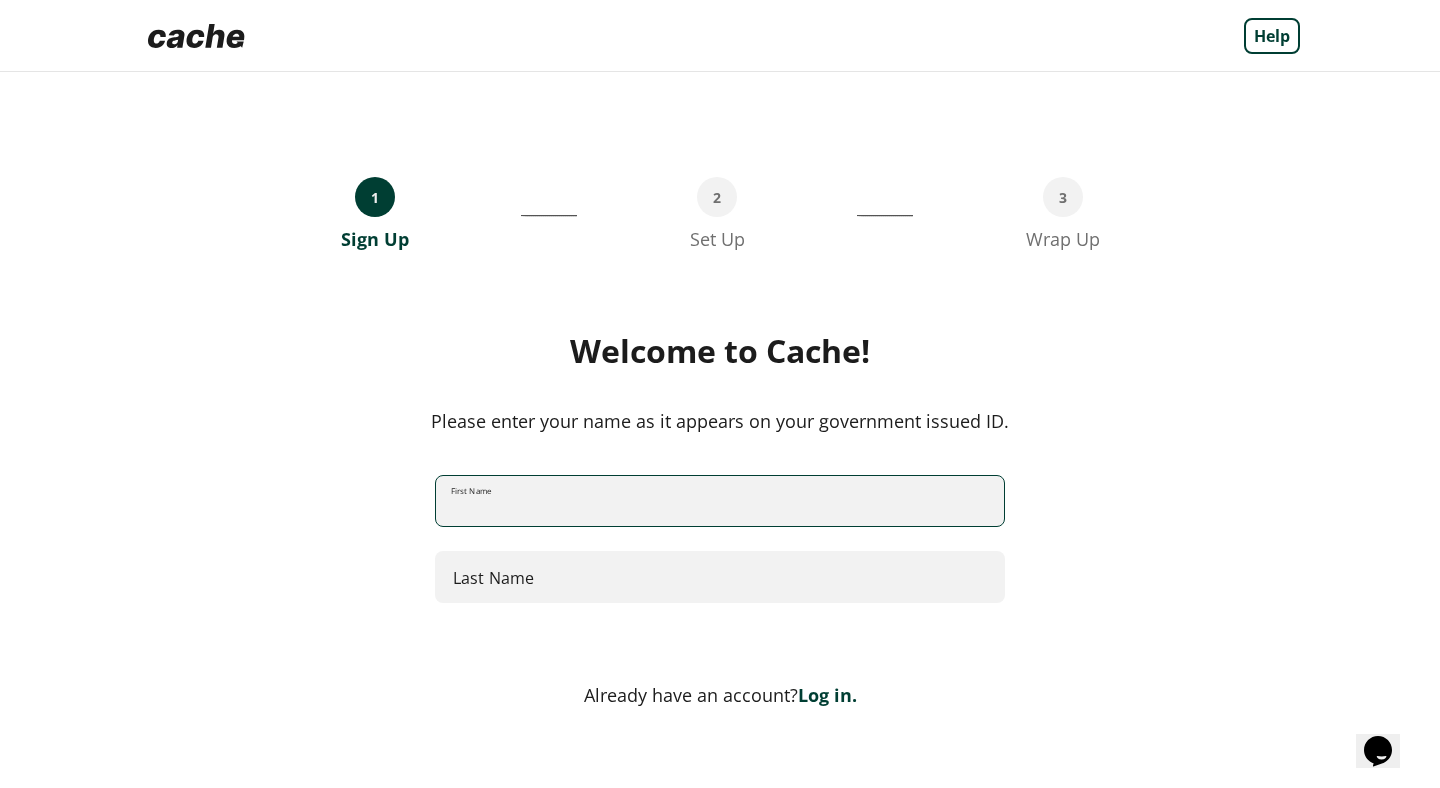type on "*****" 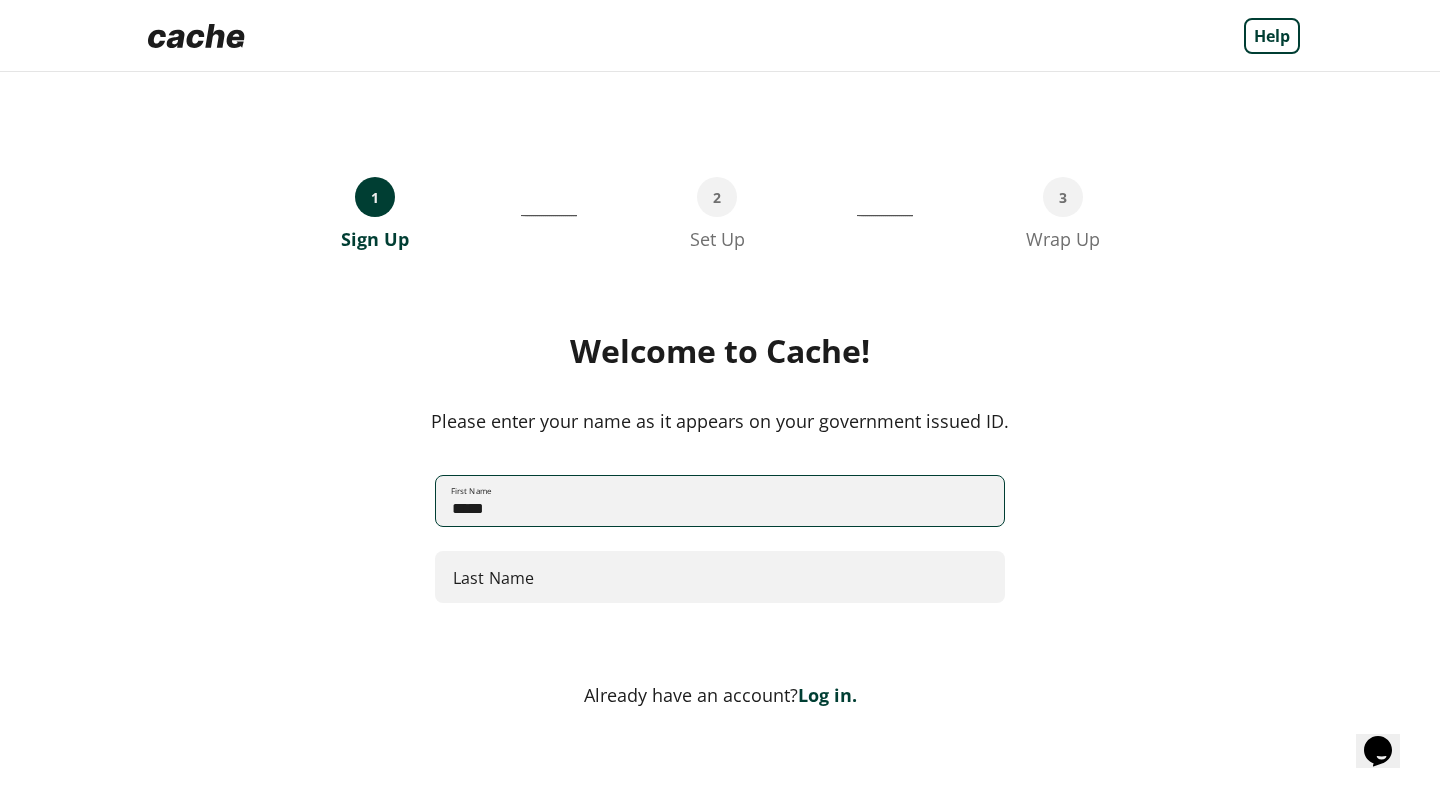 click on "Last Name" at bounding box center [720, 577] 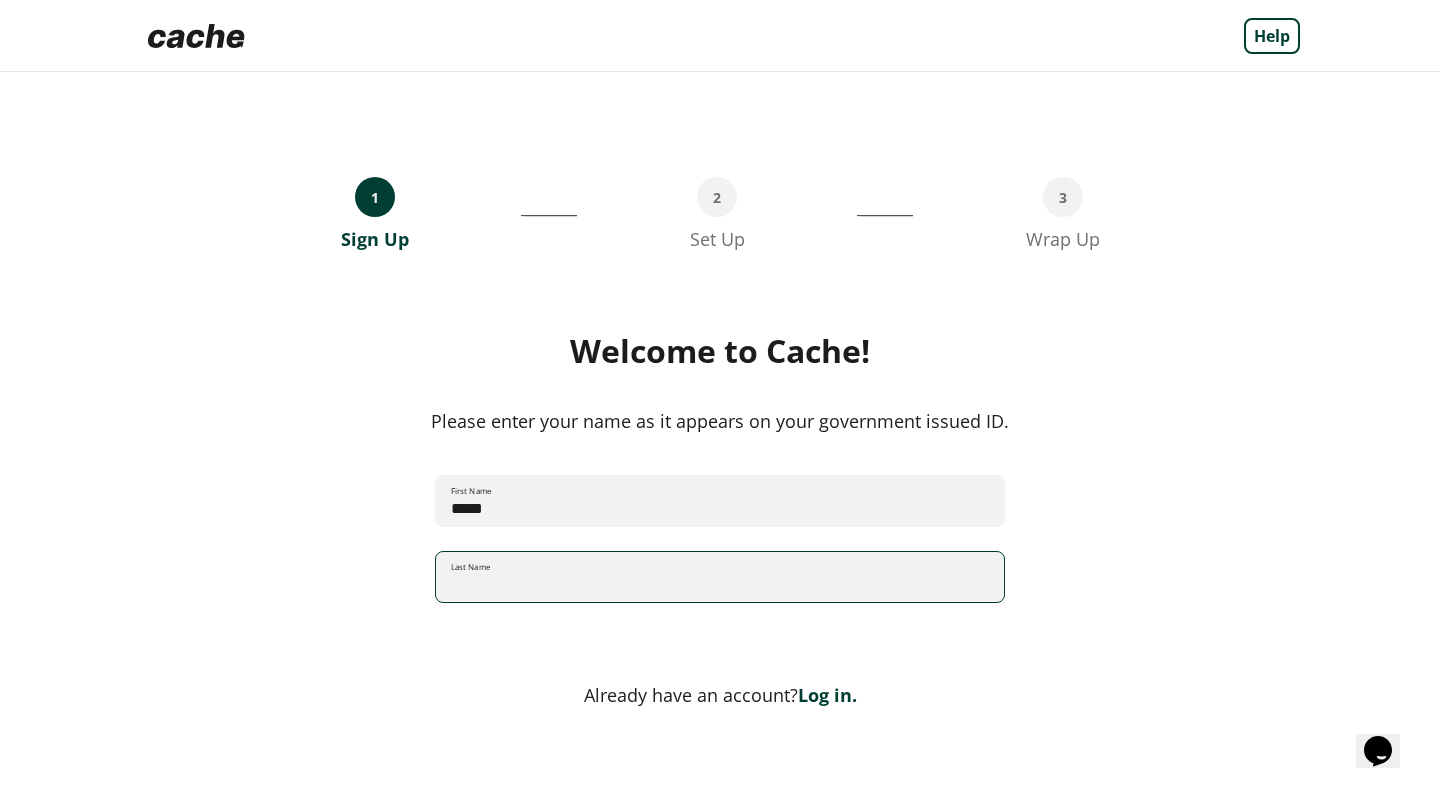 type on "******" 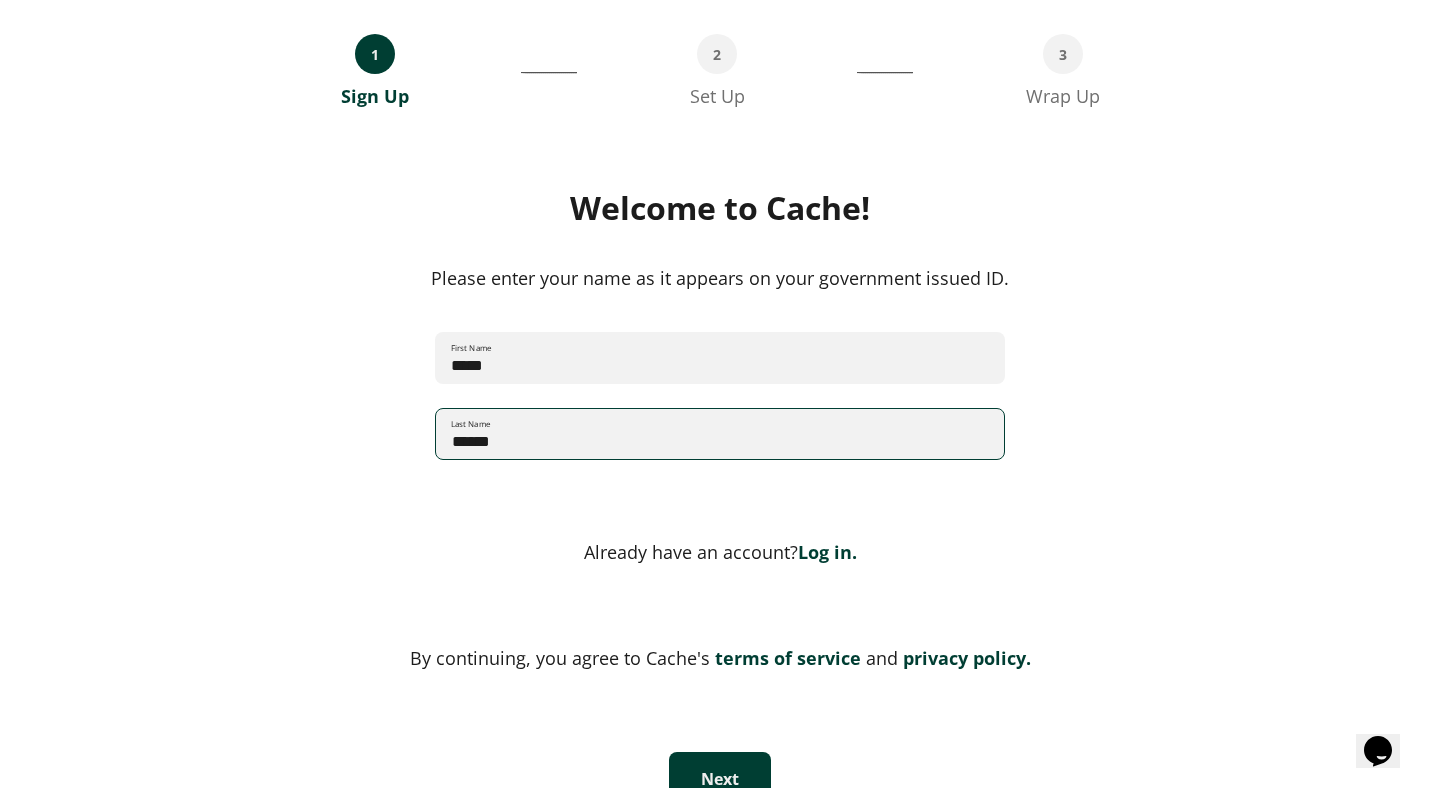 scroll, scrollTop: 140, scrollLeft: 0, axis: vertical 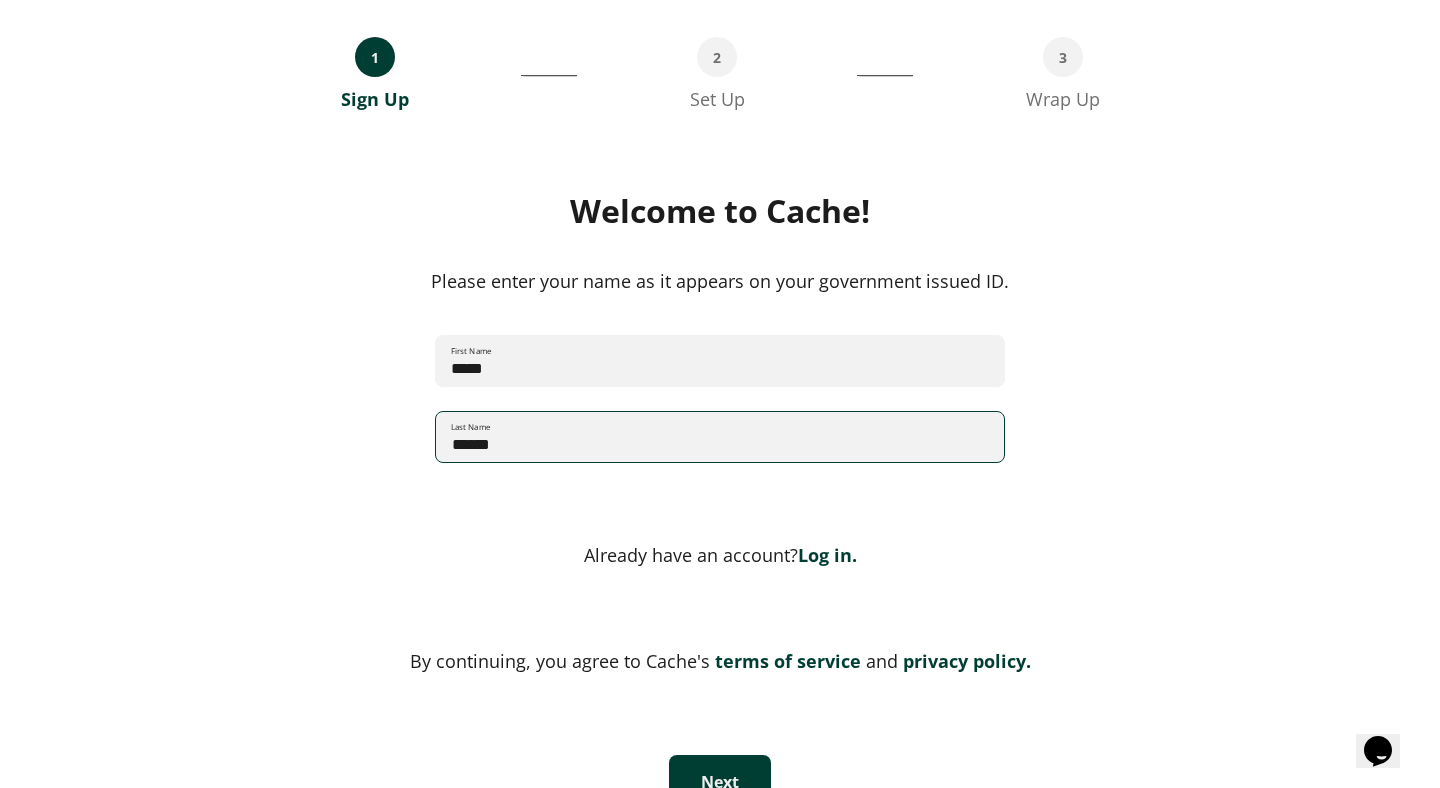 click on "1 Sign Up __________________________________ 2 Set Up ___________________________________ 3 Wrap Up Welcome to Cache! Please enter your name as it appears on your government issued ID. First Name [FIRST] First Name Last Name [LAST] Already have an account? Log in. By continuing, you agree to Cache's terms of service and privacy policy. Next" at bounding box center (720, 380) 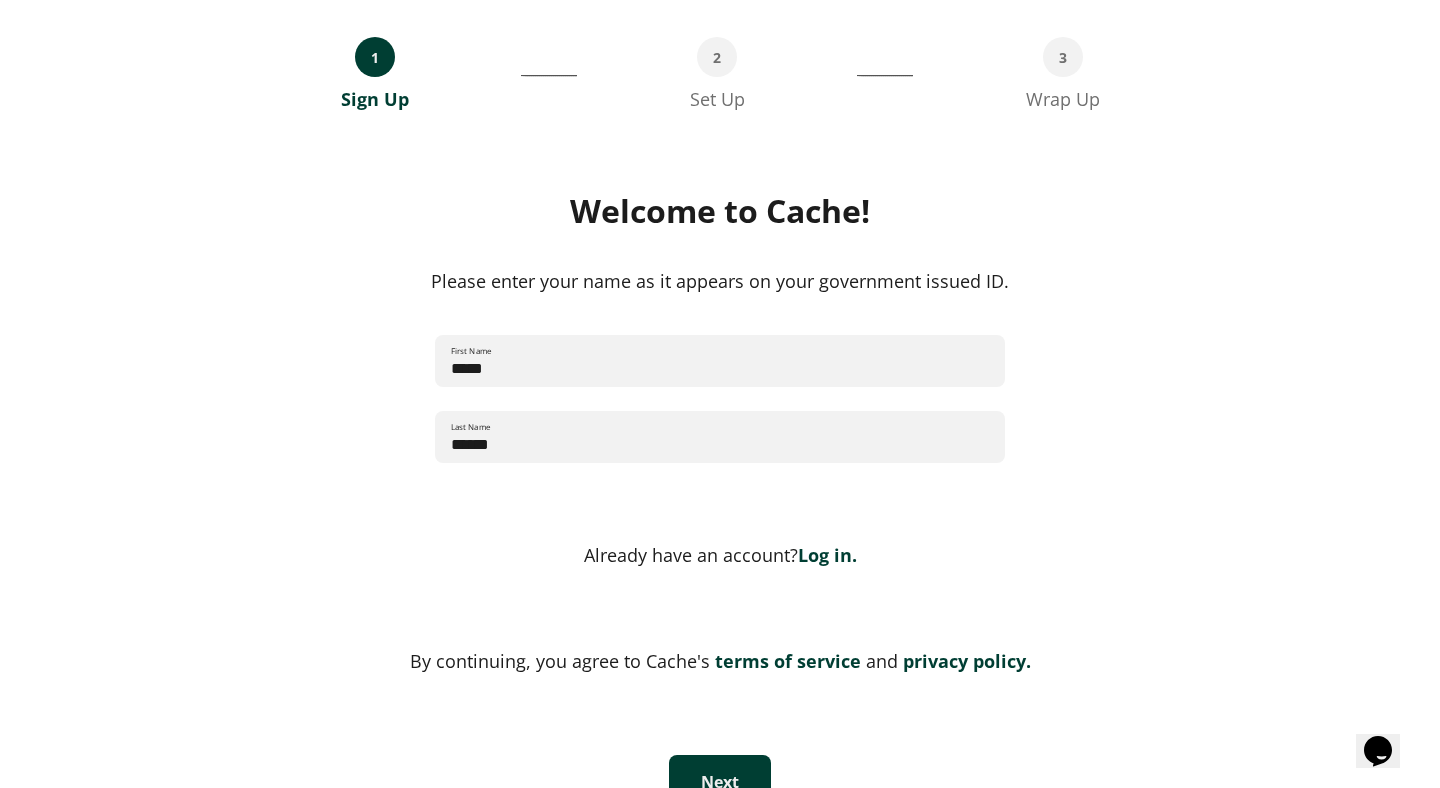 click on "Next" at bounding box center (720, 782) 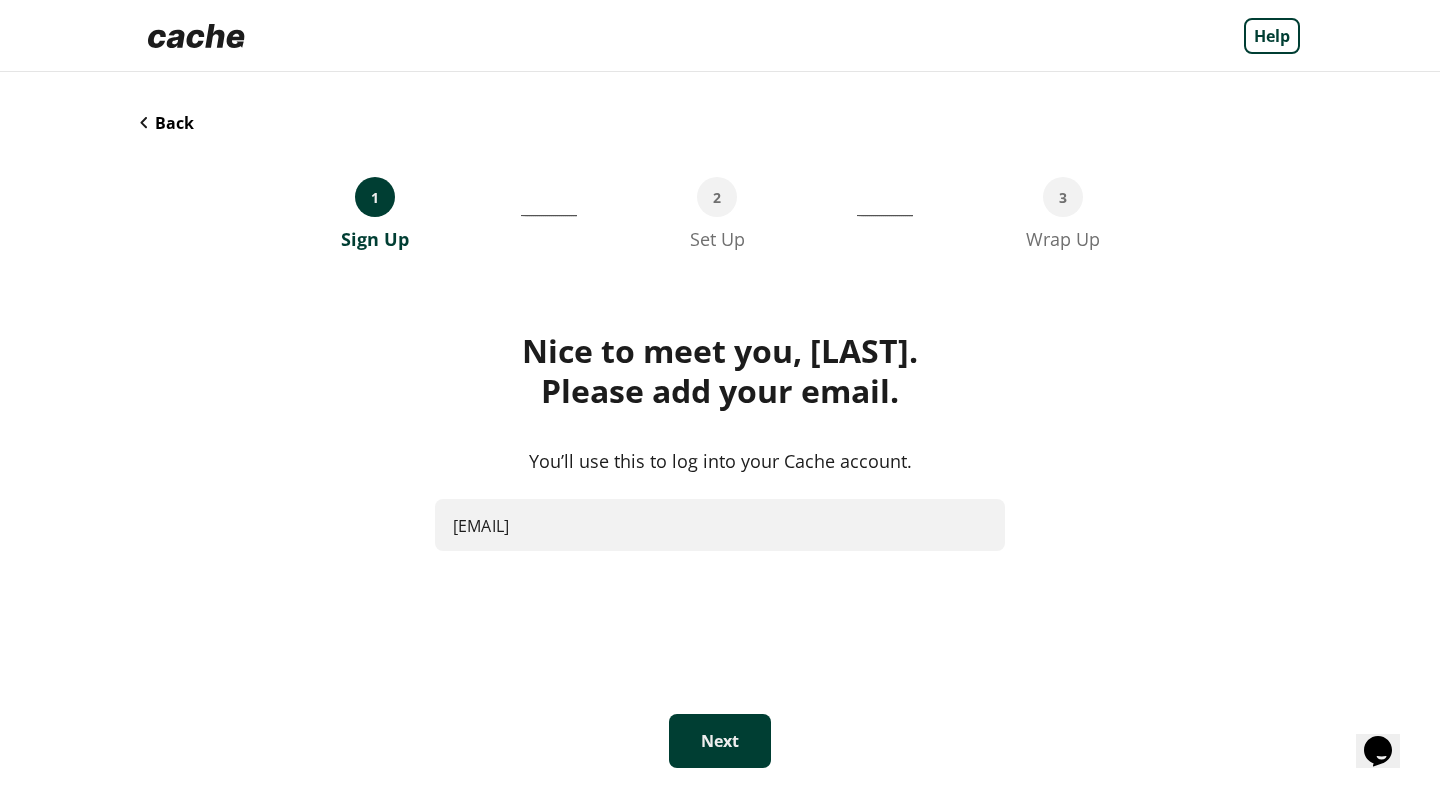 scroll, scrollTop: 0, scrollLeft: 0, axis: both 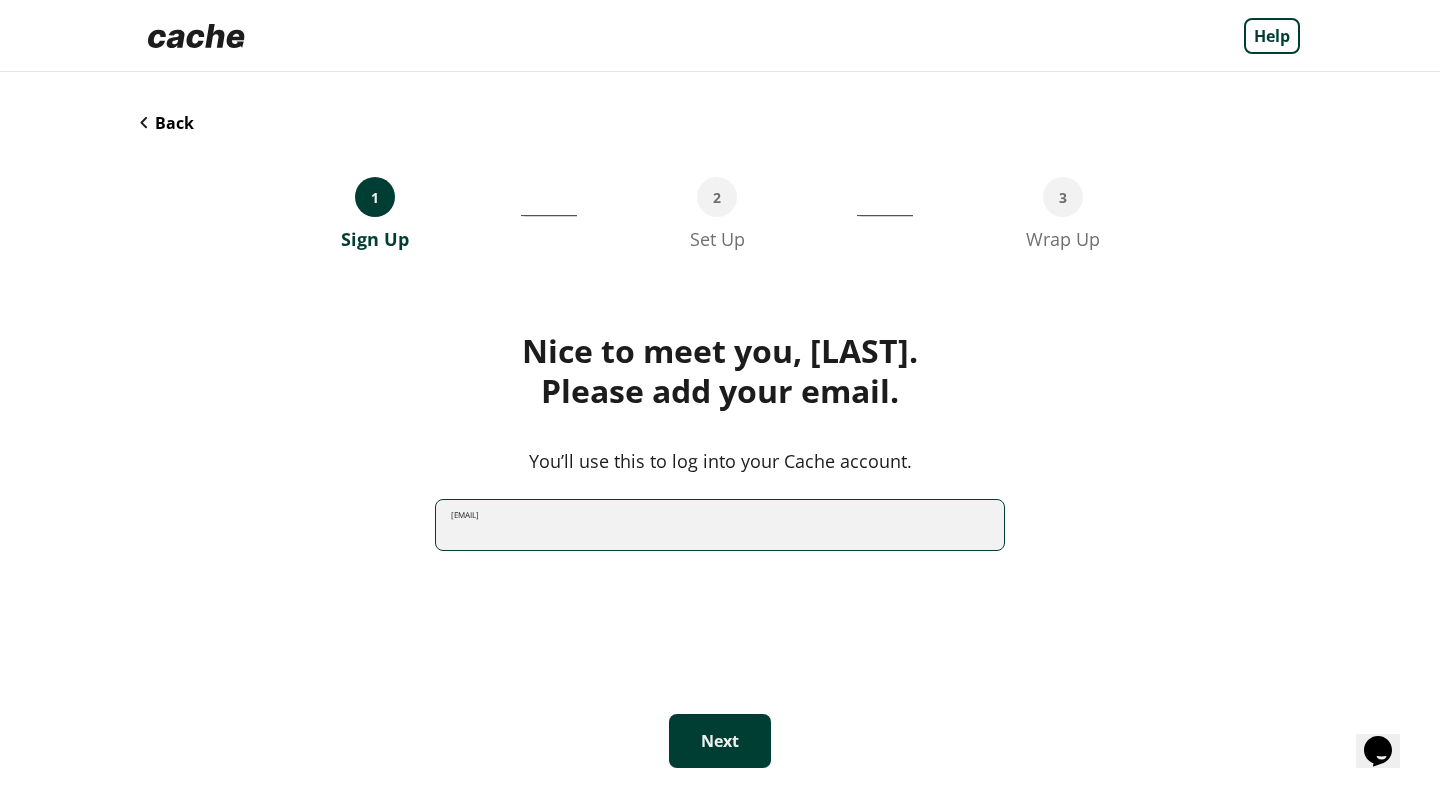 click on "[EMAIL]" at bounding box center (720, 525) 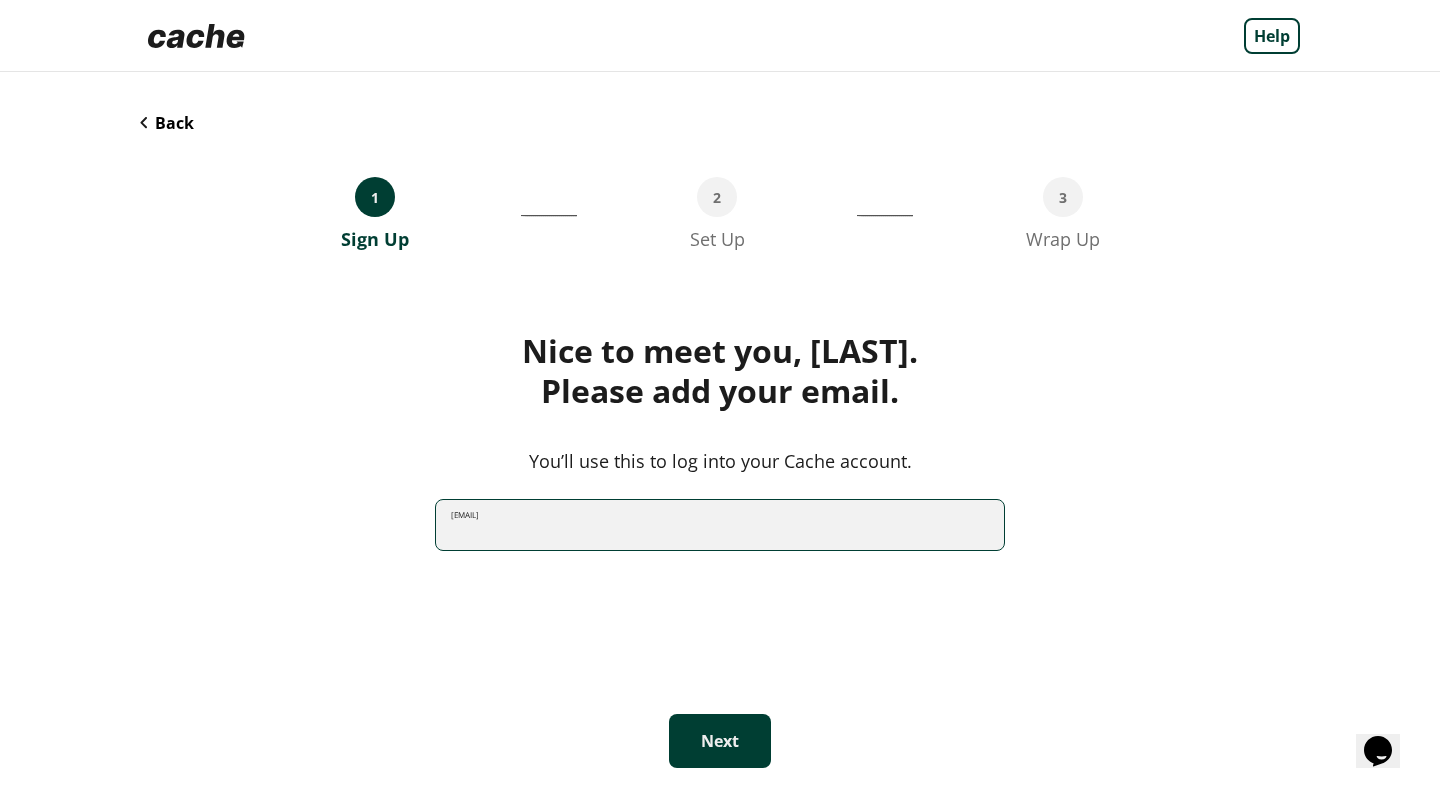 paste on "**********" 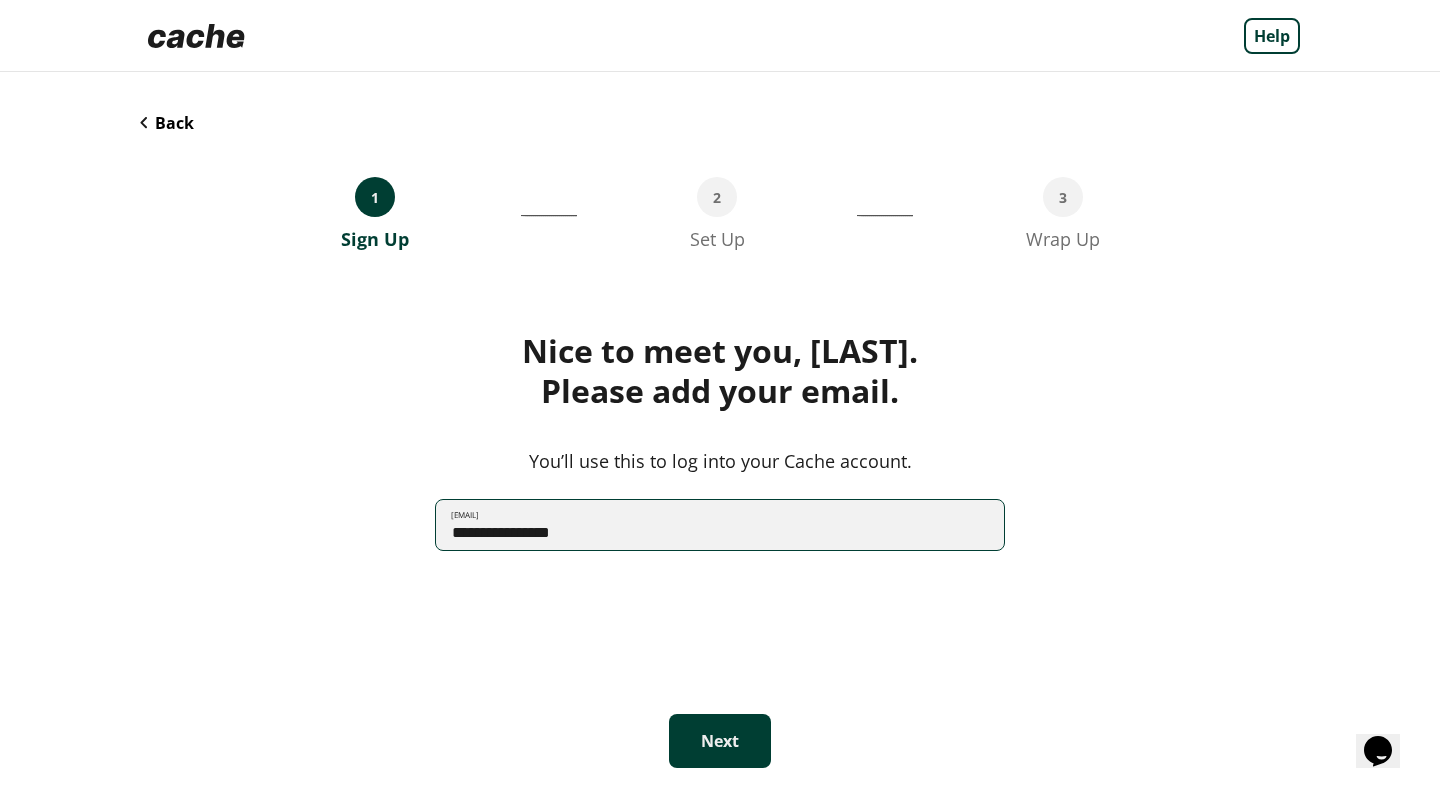 click on "**********" at bounding box center (720, 525) 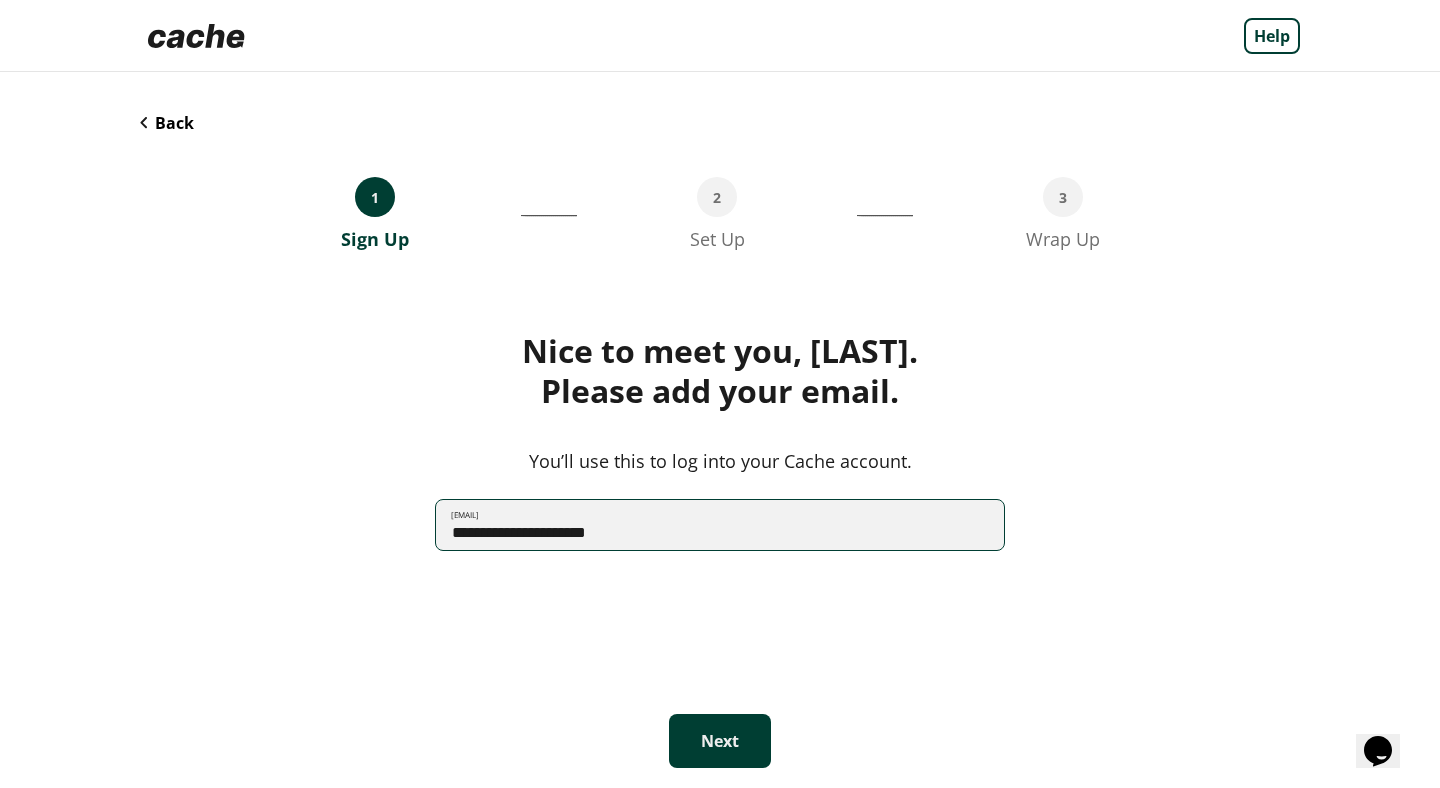 type on "**********" 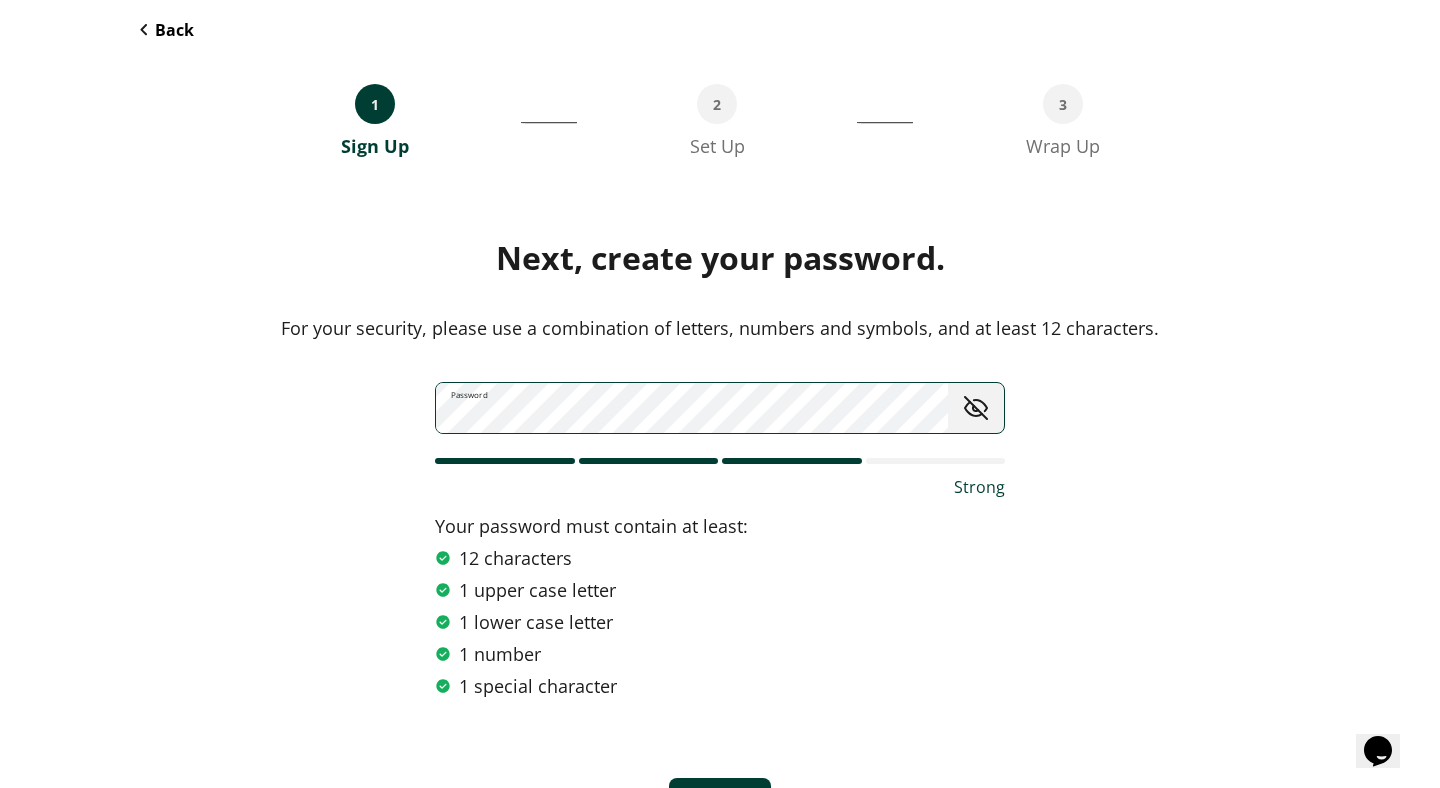 scroll, scrollTop: 159, scrollLeft: 0, axis: vertical 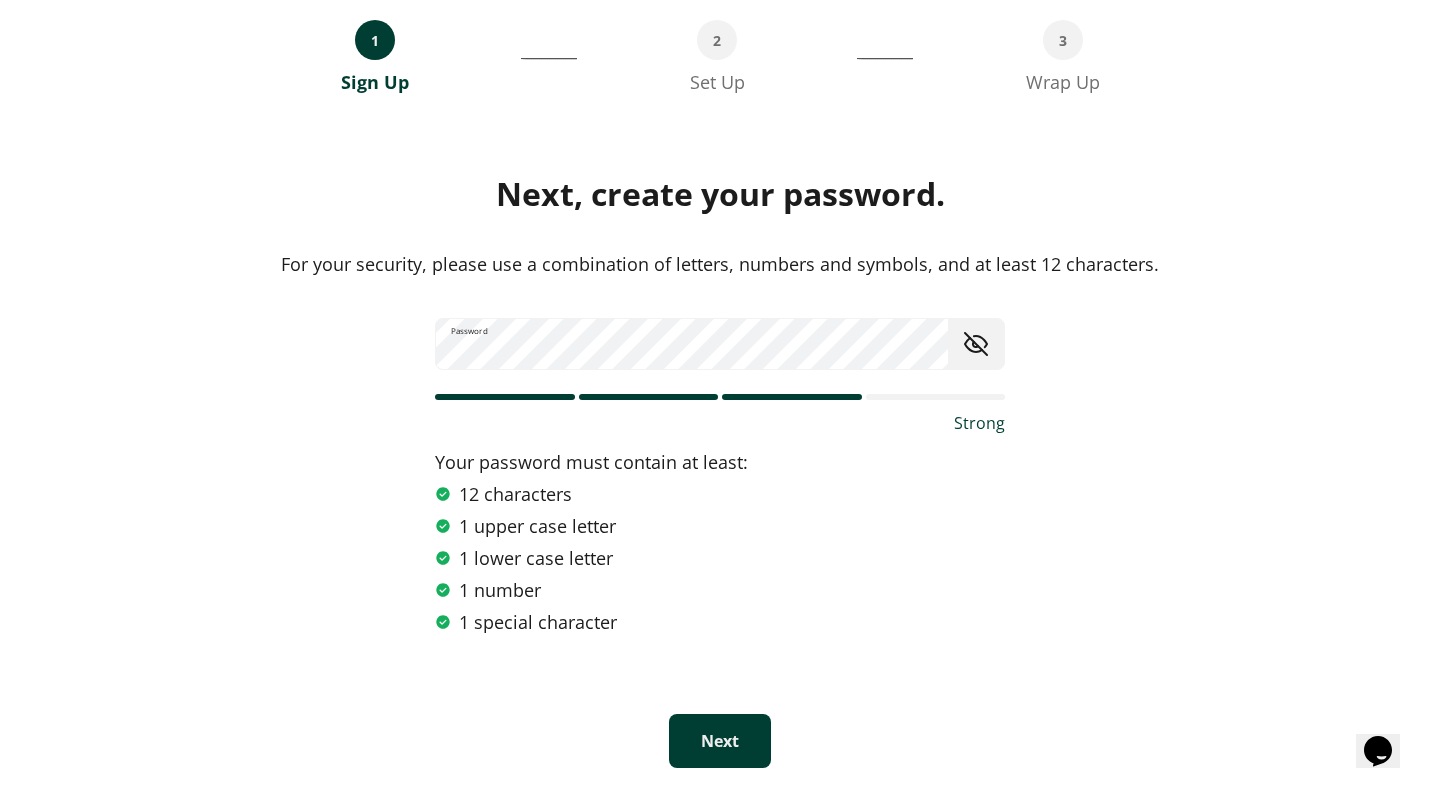 click on "Next" at bounding box center (720, 741) 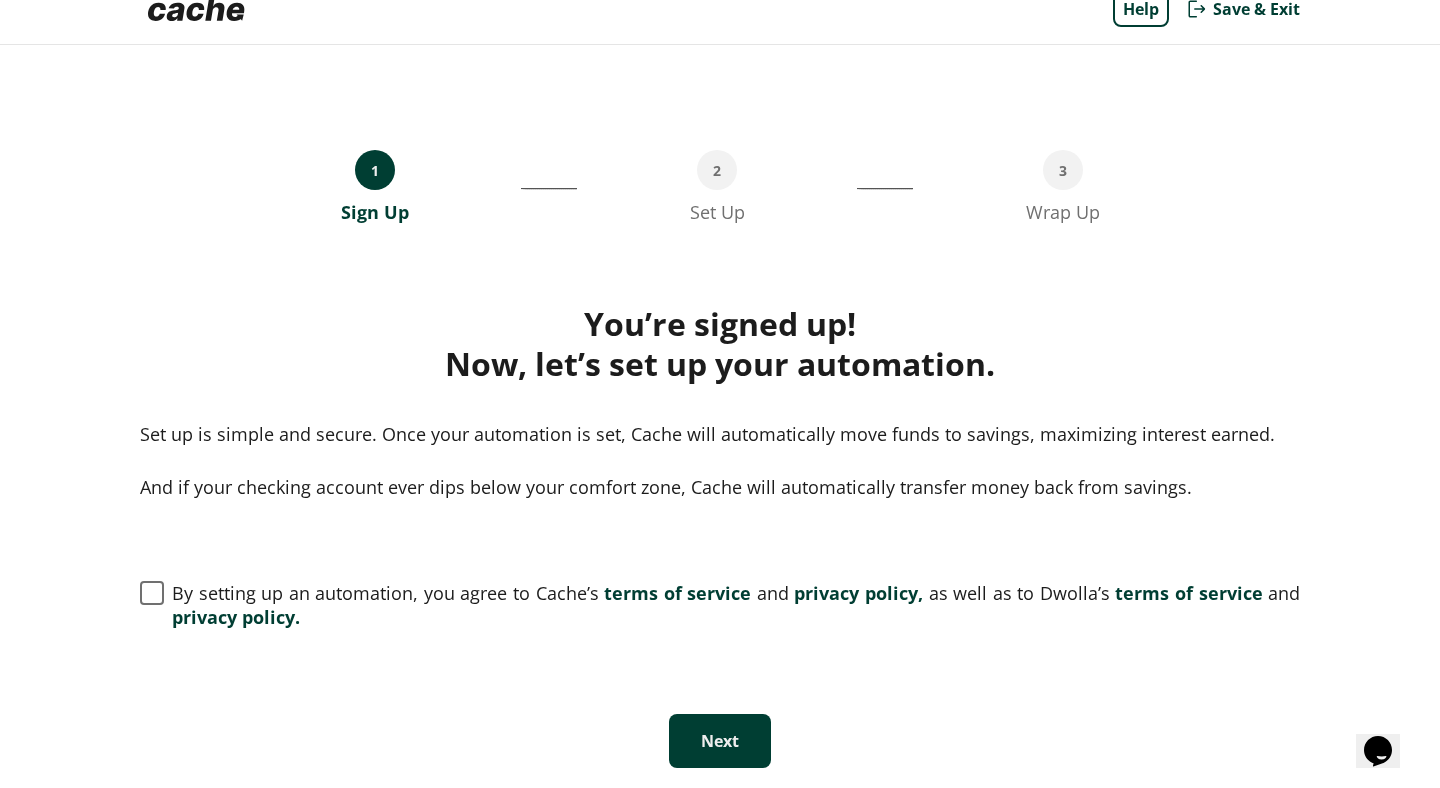 click on "By setting up an automation, you agree to Cache’s   terms of service   and   privacy policy,   as well as to Dwolla’s   terms of service     and   privacy policy." at bounding box center (736, 605) 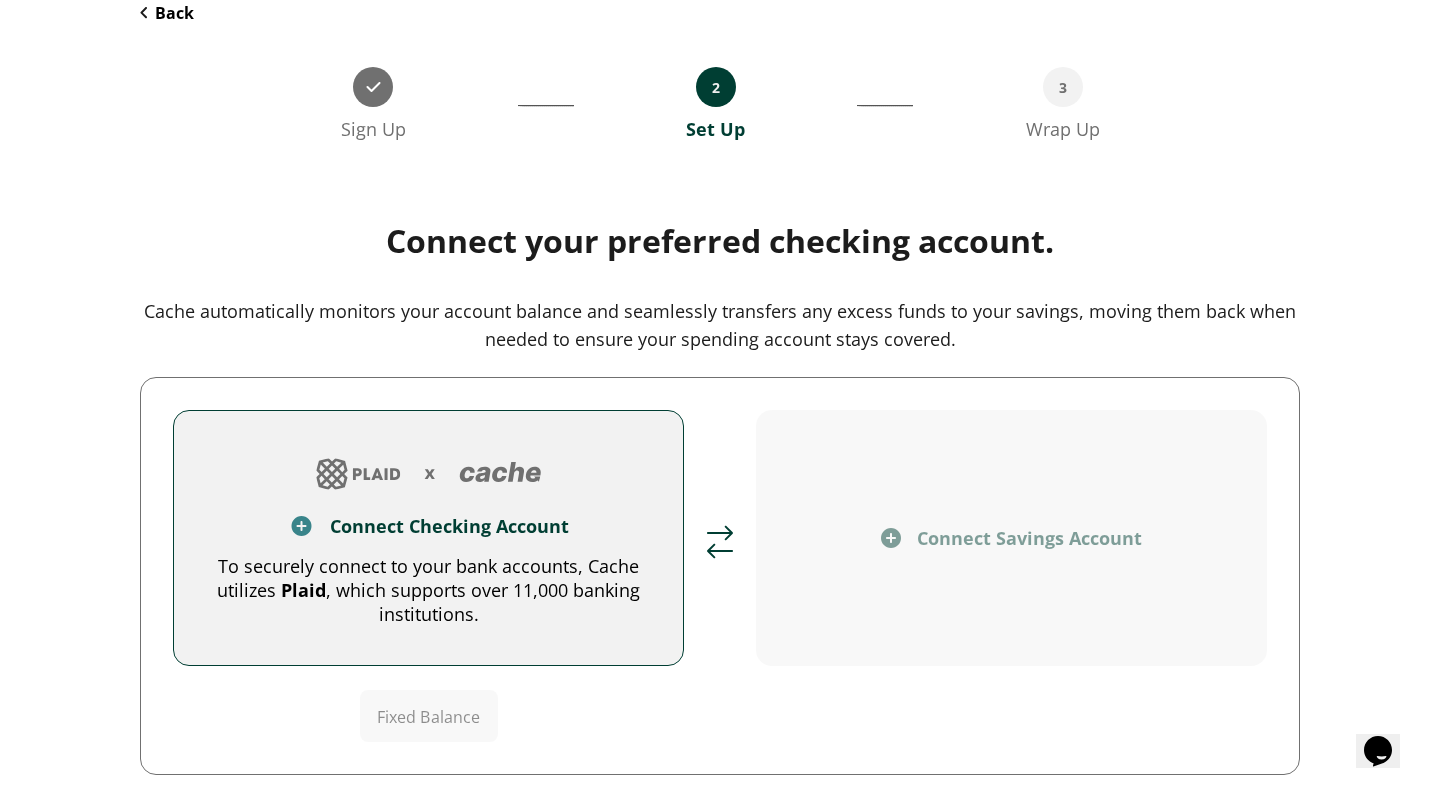 scroll, scrollTop: 109, scrollLeft: 0, axis: vertical 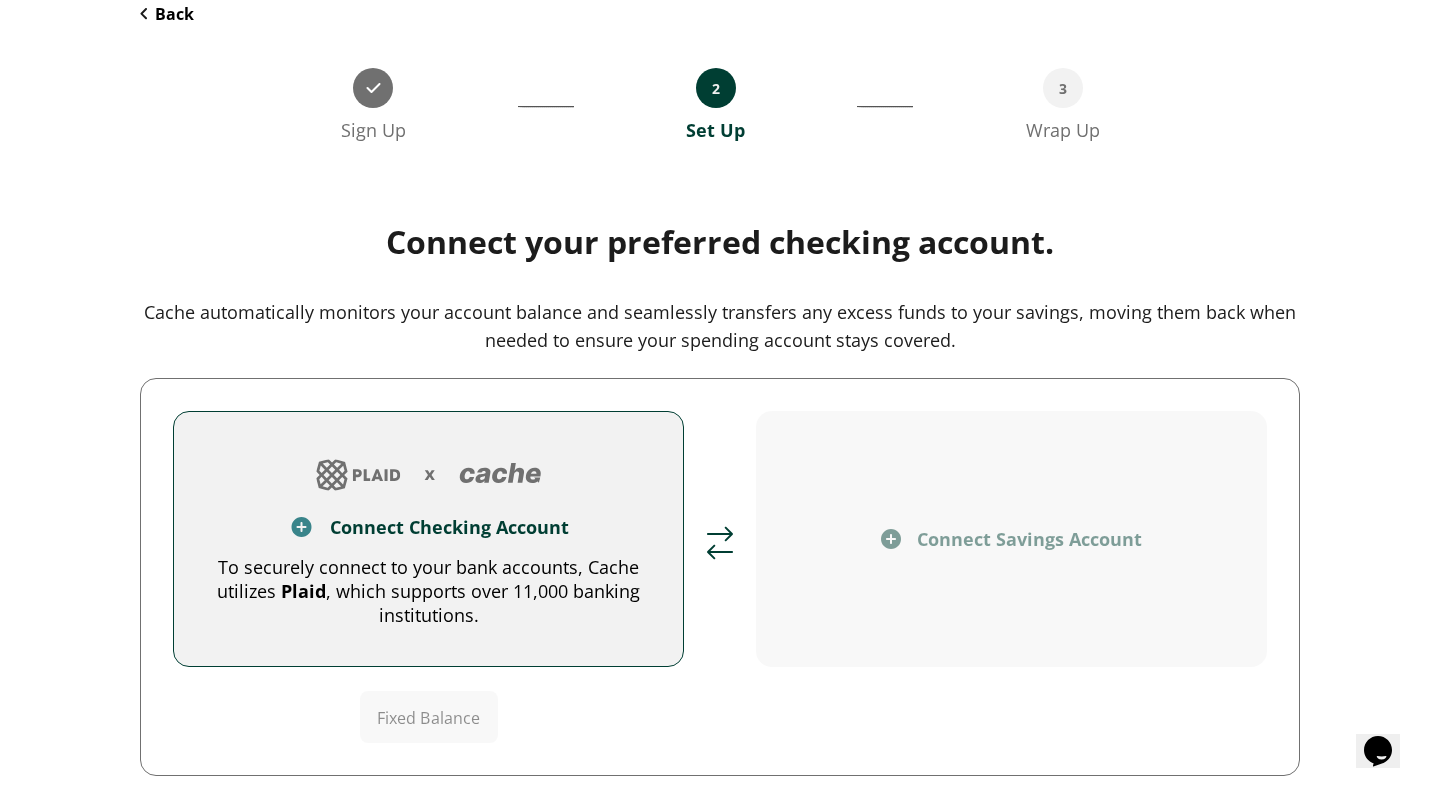 click on "To securely connect to your bank accounts, Cache utilizes   Plaid , which supports over 11,000 banking institutions." at bounding box center [428, 591] 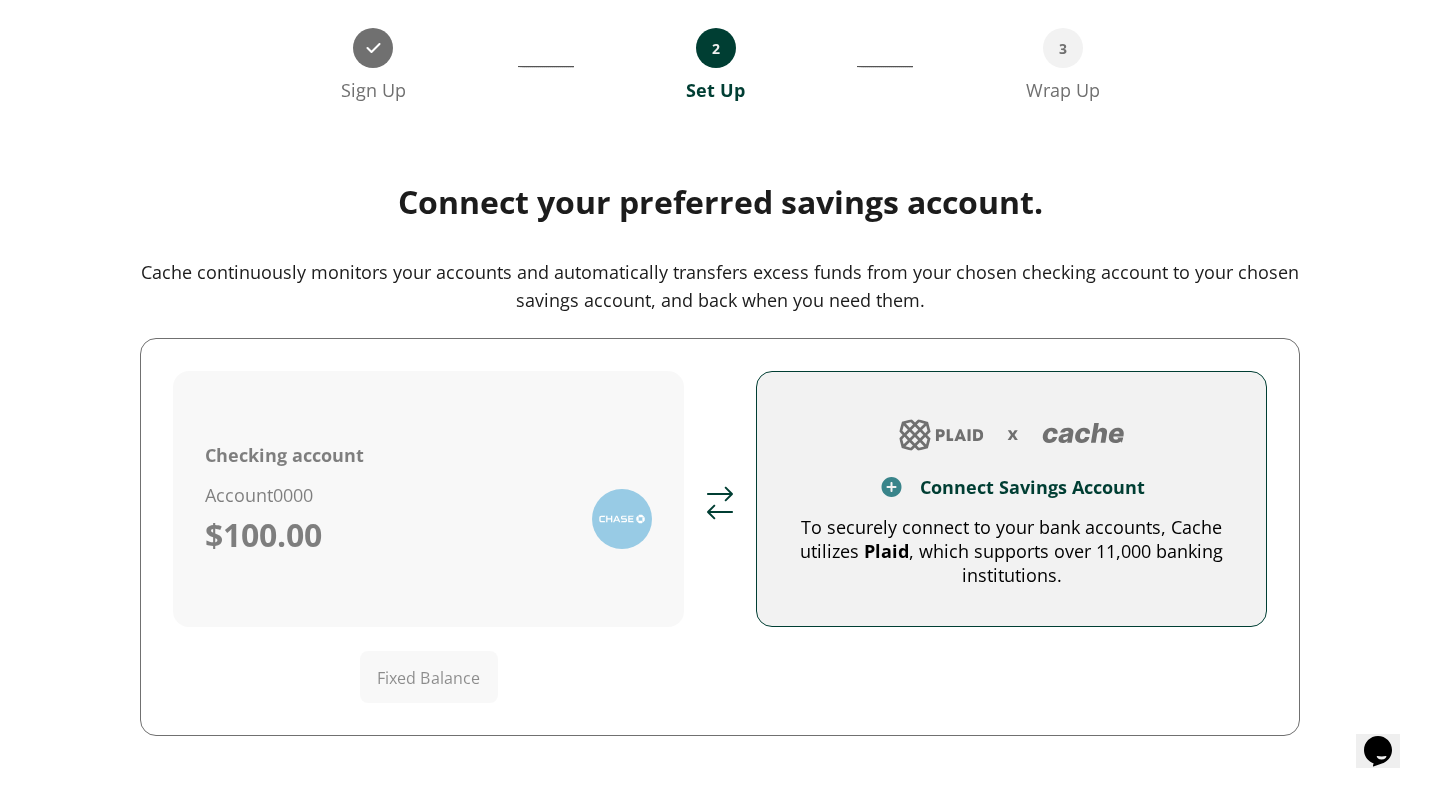 scroll, scrollTop: 148, scrollLeft: 0, axis: vertical 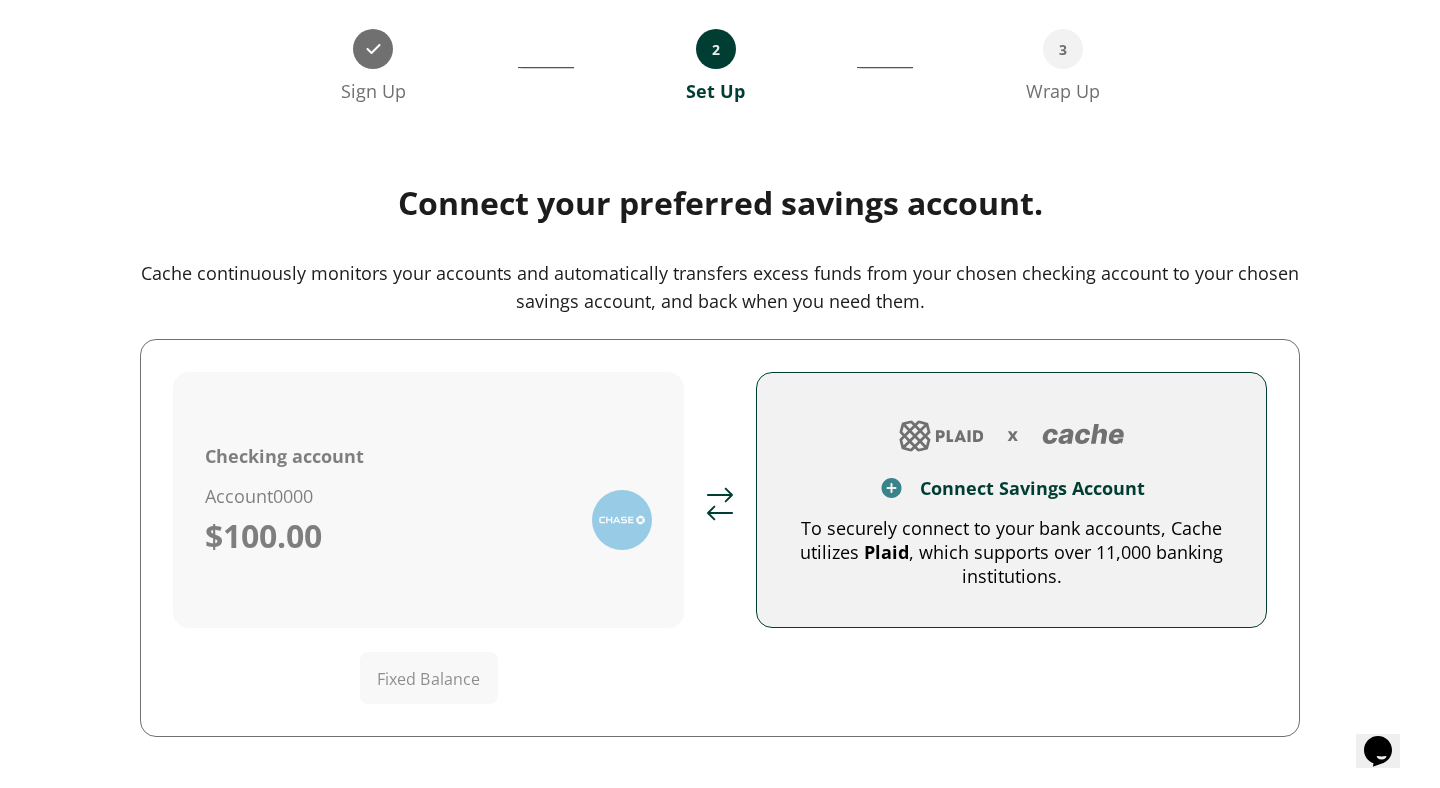 click on "To securely connect to your bank accounts, Cache utilizes   Plaid , which supports over 11,000 banking institutions." at bounding box center [1011, 552] 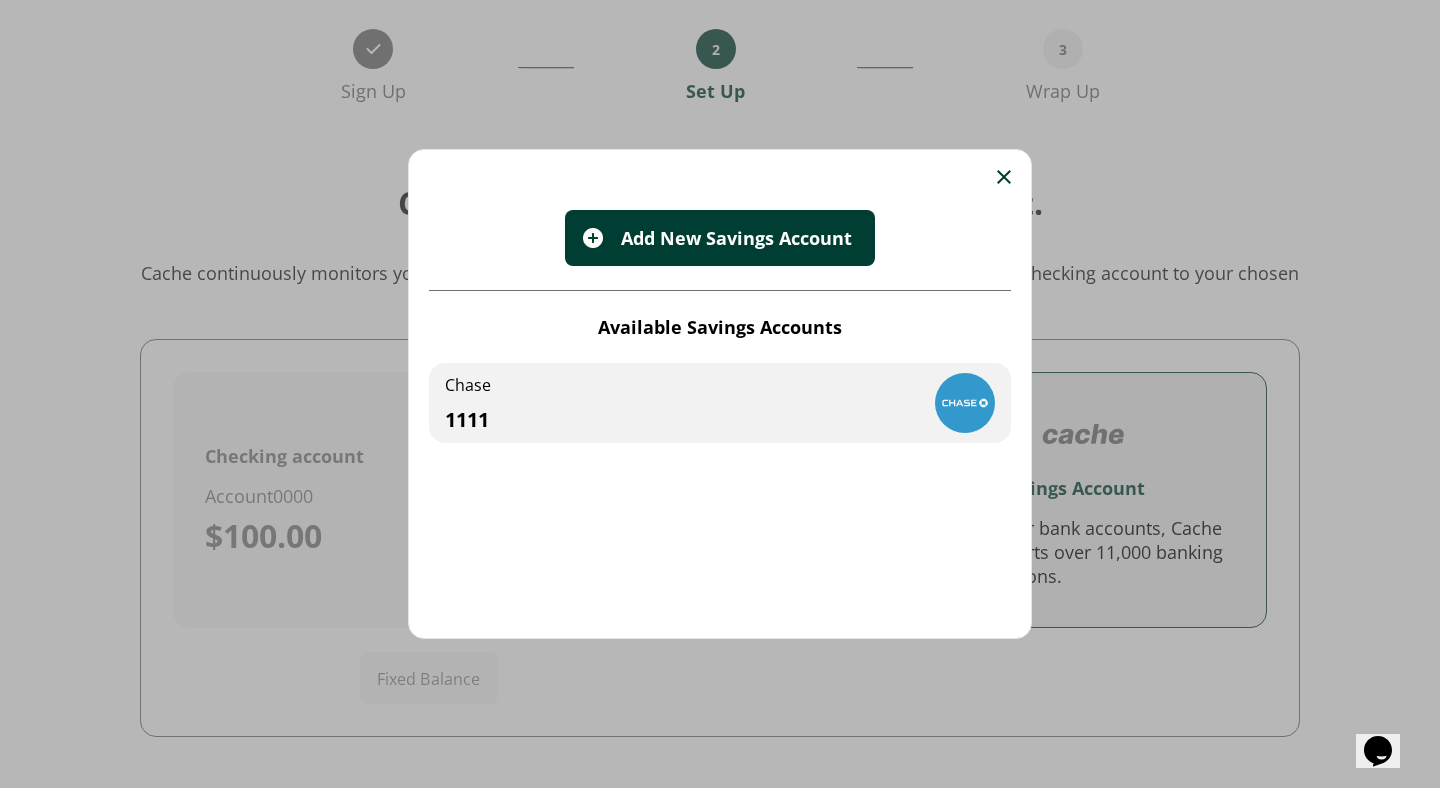 click on "Chase 1111" at bounding box center (720, 403) 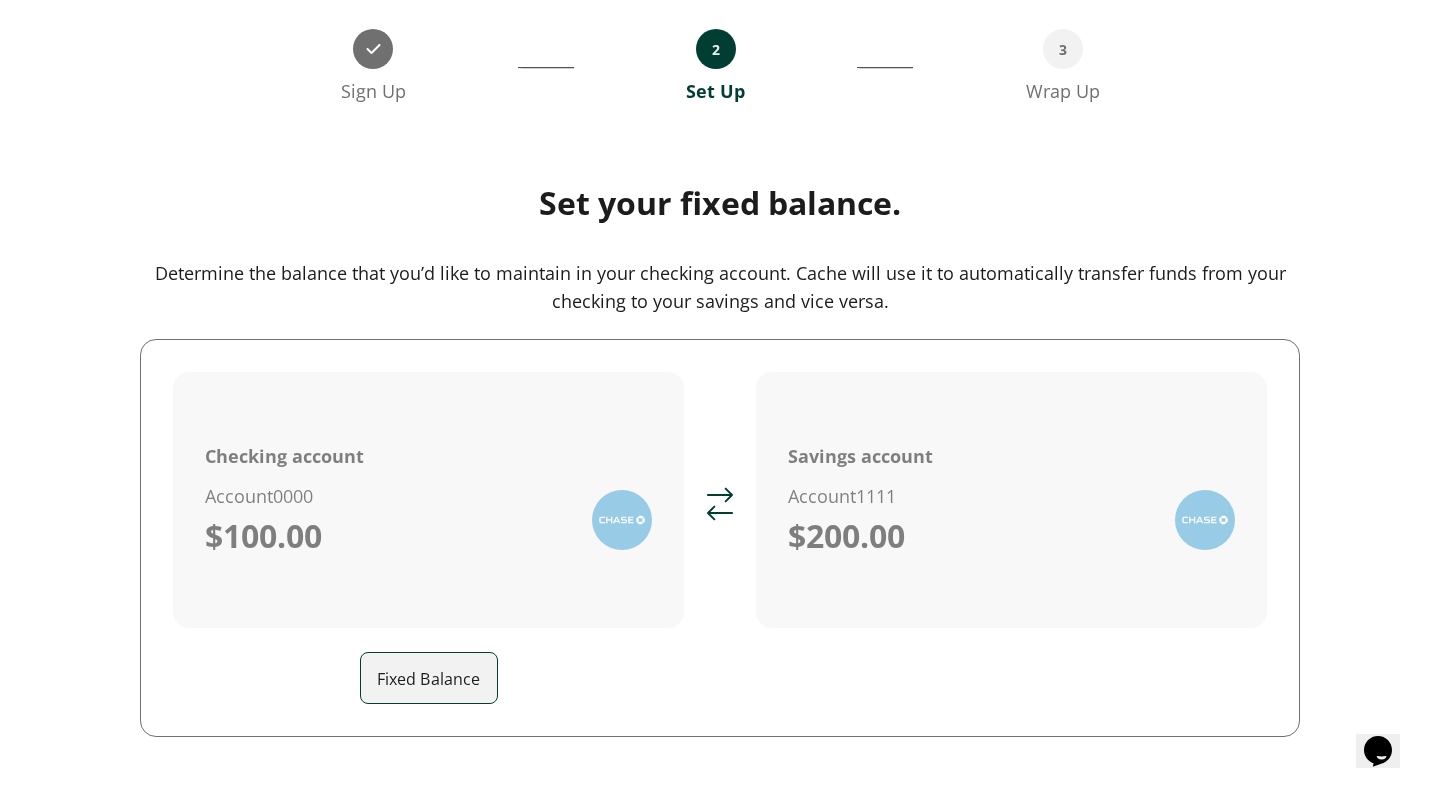 scroll, scrollTop: 251, scrollLeft: 0, axis: vertical 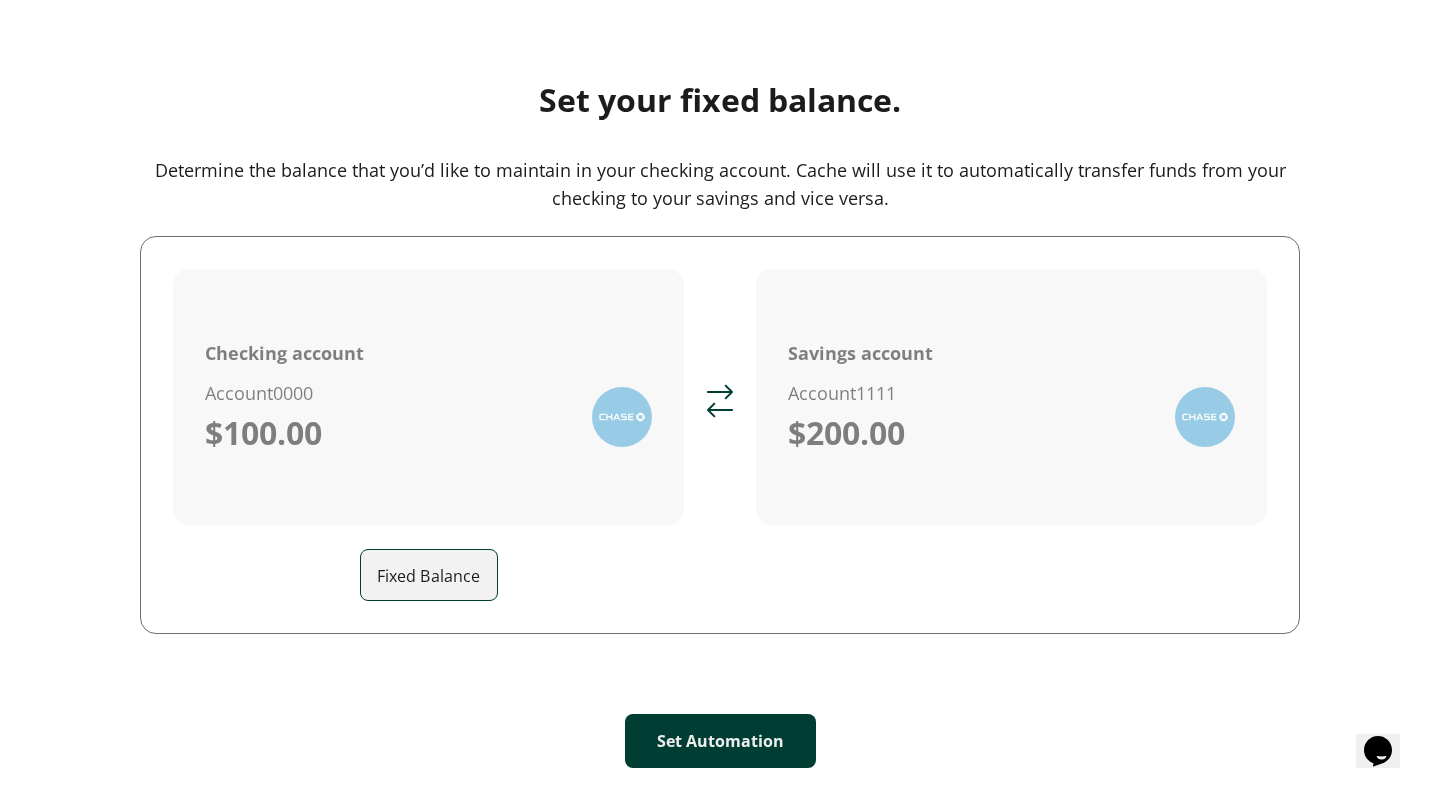 click on "Fixed Balance" at bounding box center [437, 575] 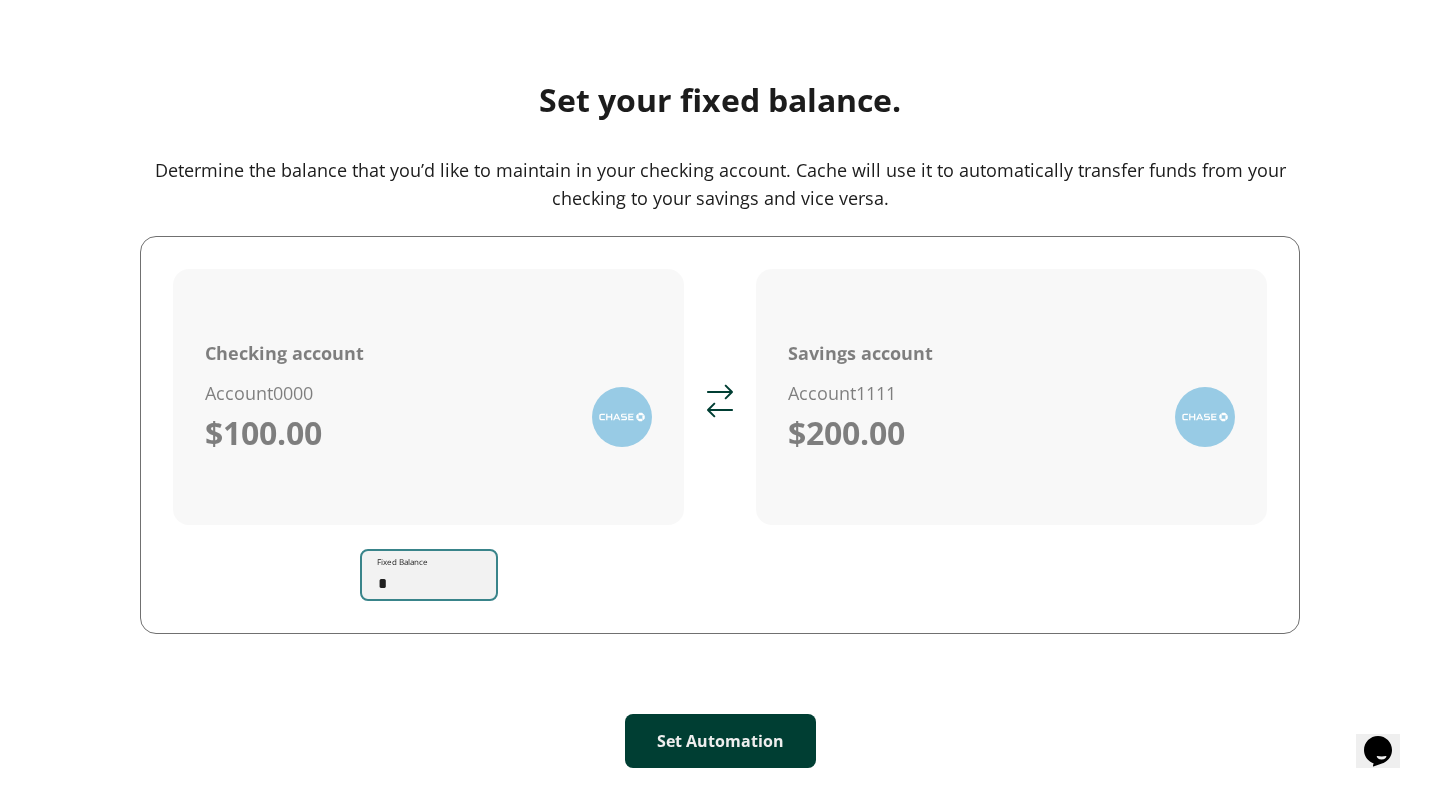 type on "*" 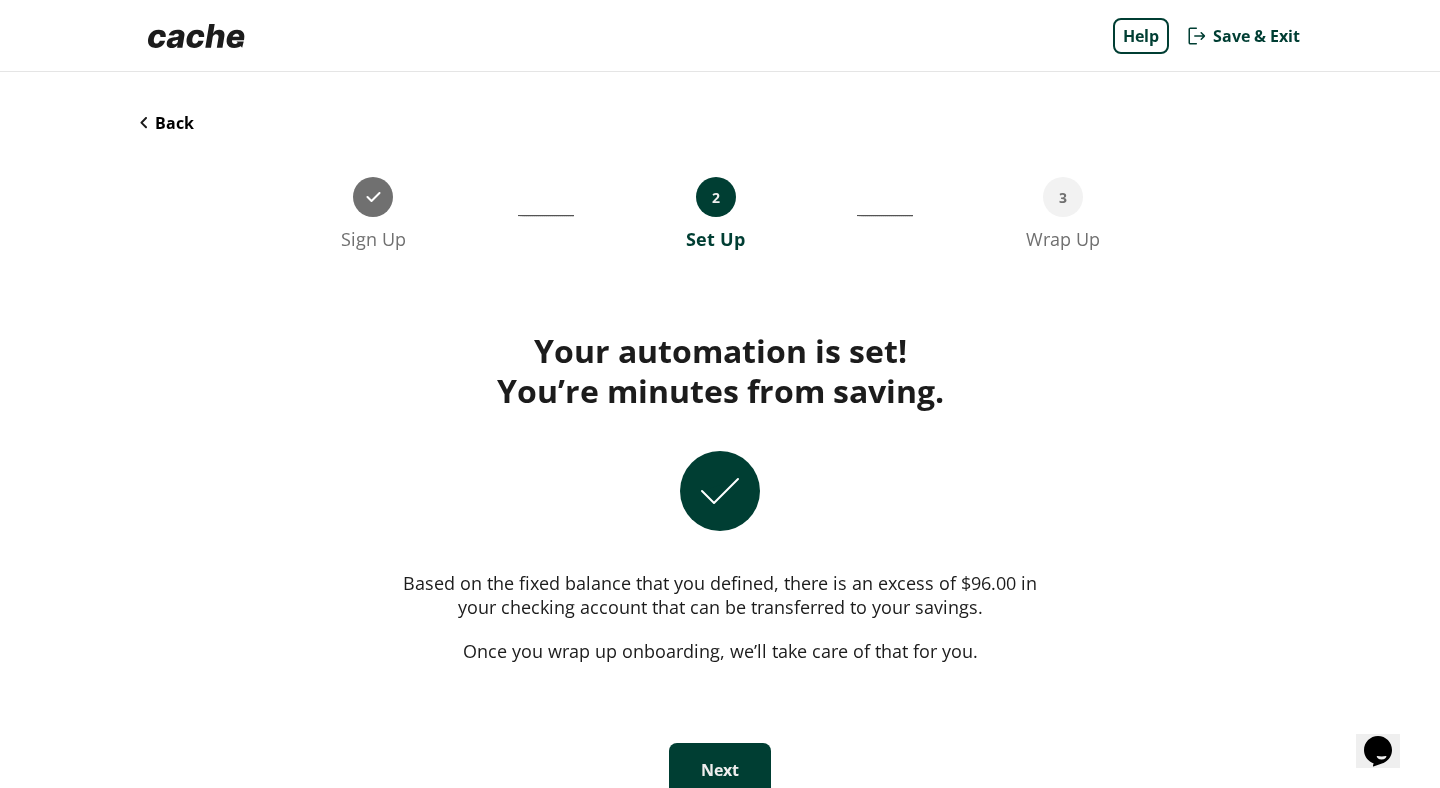 click on "Next" at bounding box center (720, 770) 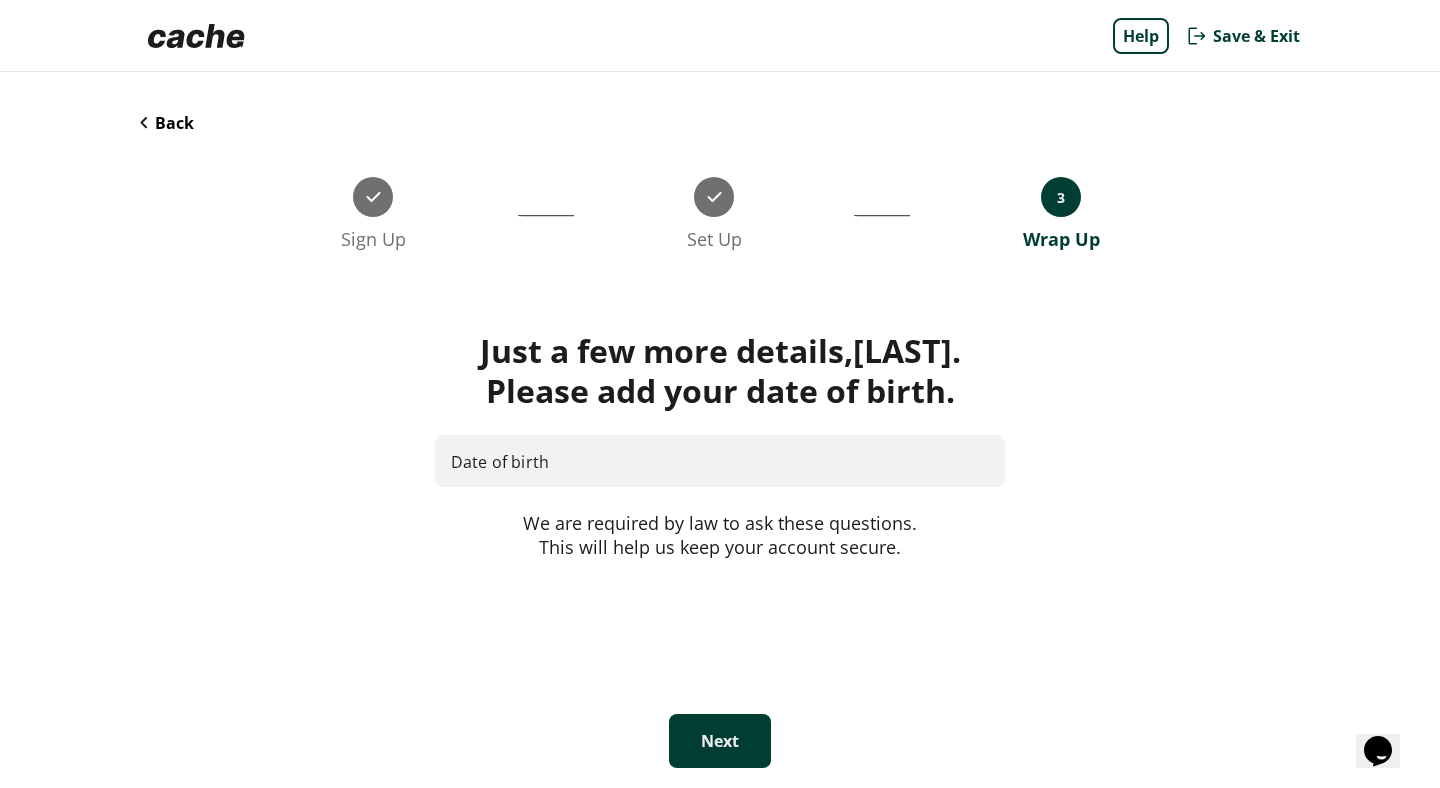 click on "Just a few more details, [LAST]. Please add your date of birth. Date of birth We are required by law to ask these questions. This will help us keep your account secure." at bounding box center [720, 482] 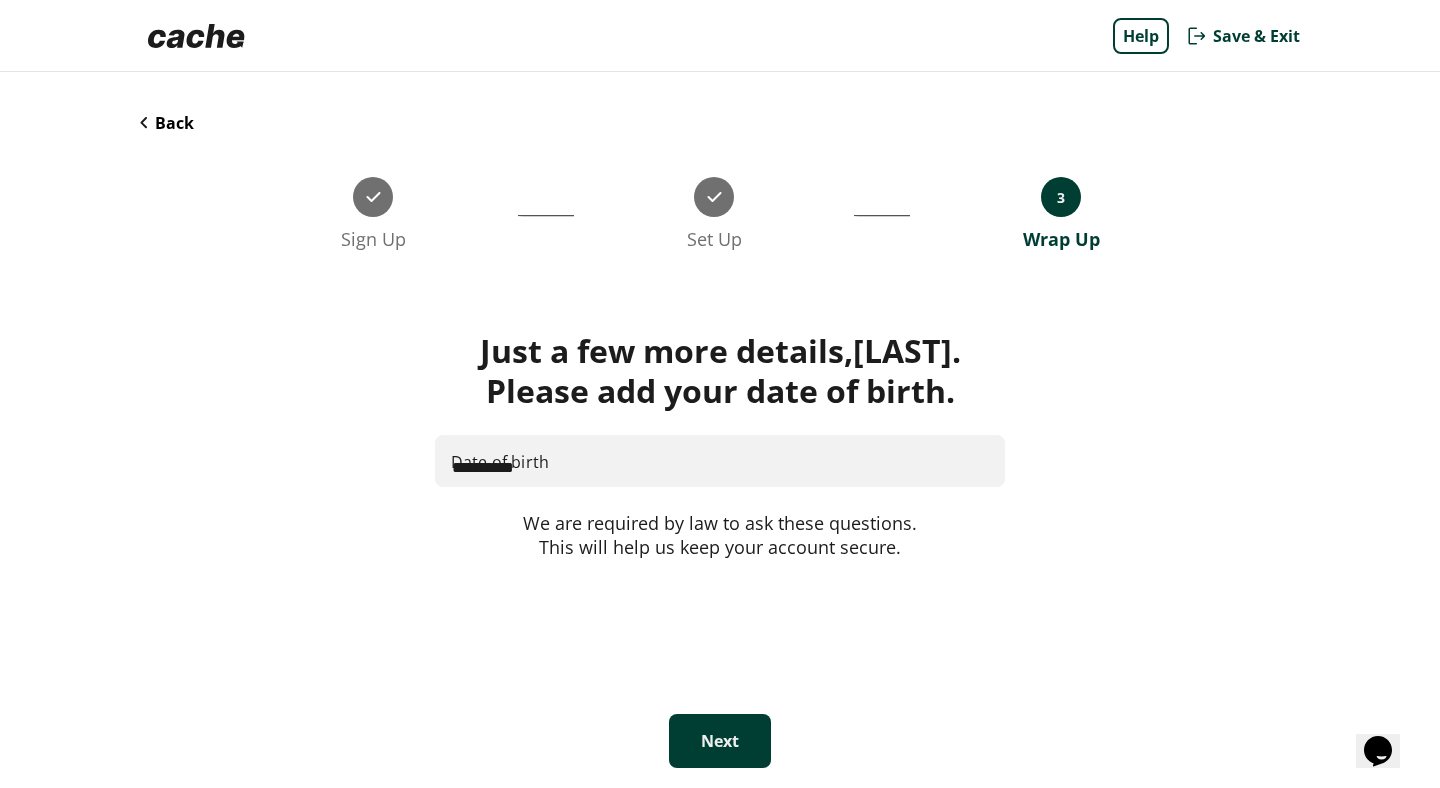 click on "**********" at bounding box center [720, 461] 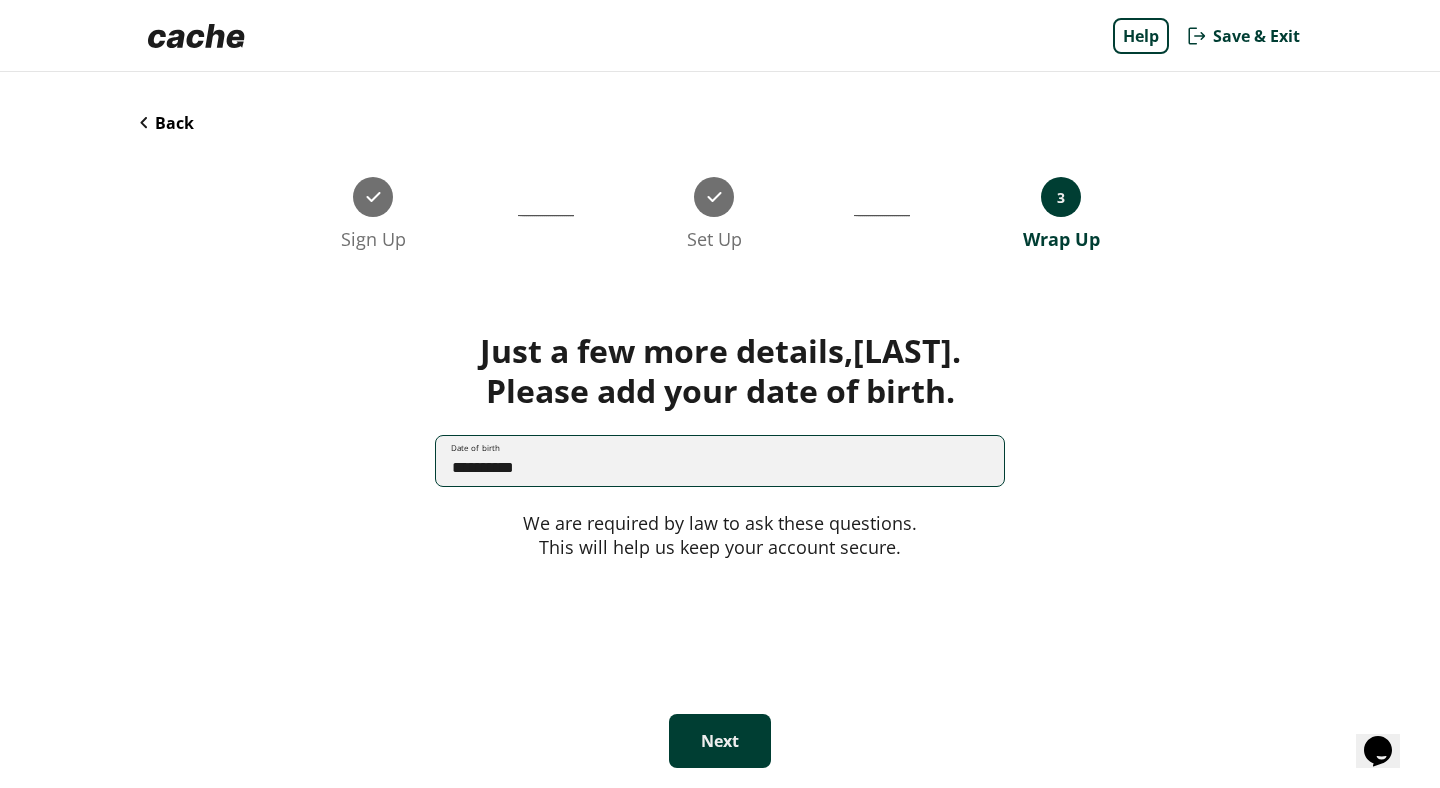 type on "**********" 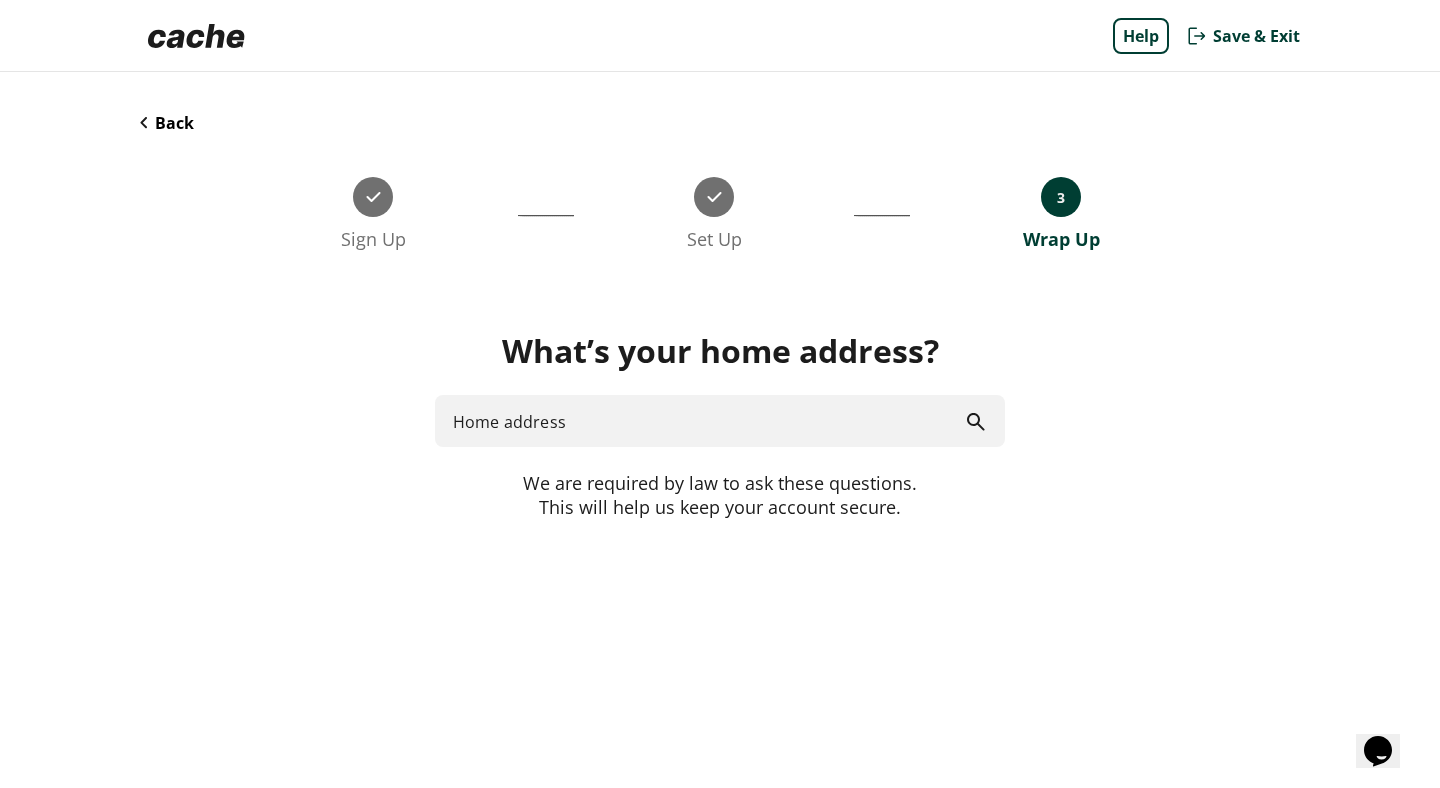 click on "Home address" at bounding box center [720, 421] 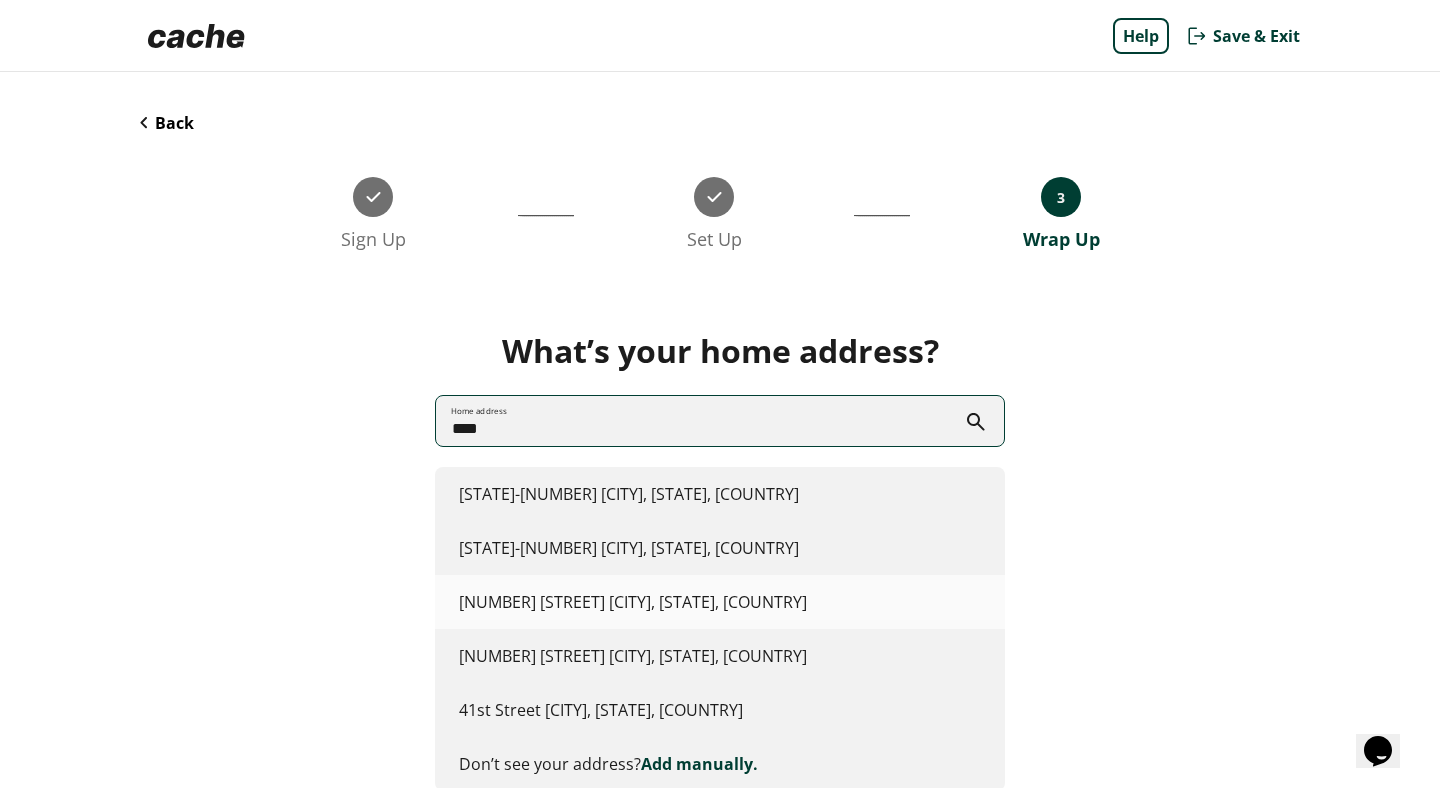 click on "[NUMBER] [STREET] [CITY], [STATE], [COUNTRY]" at bounding box center [720, 602] 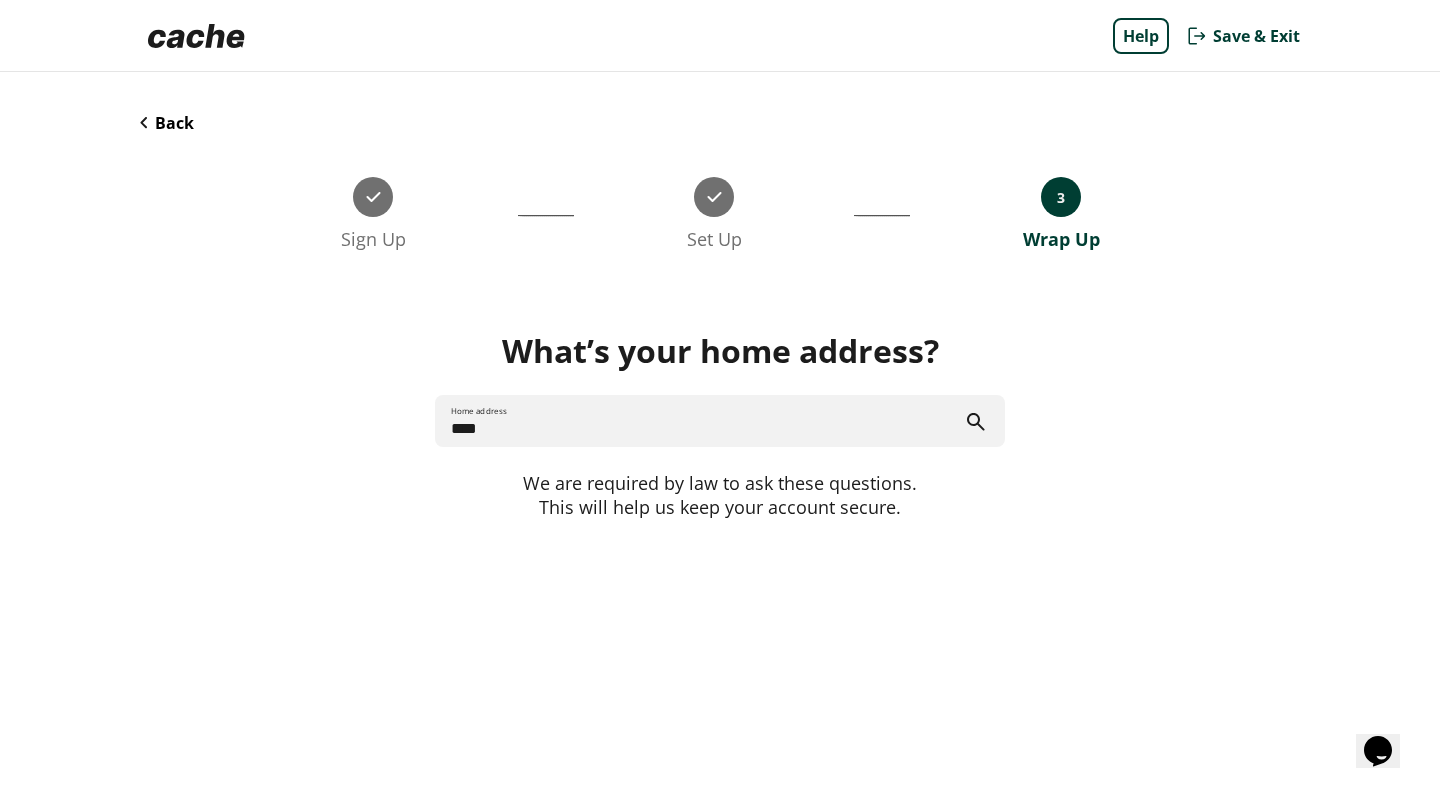 type on "*******" 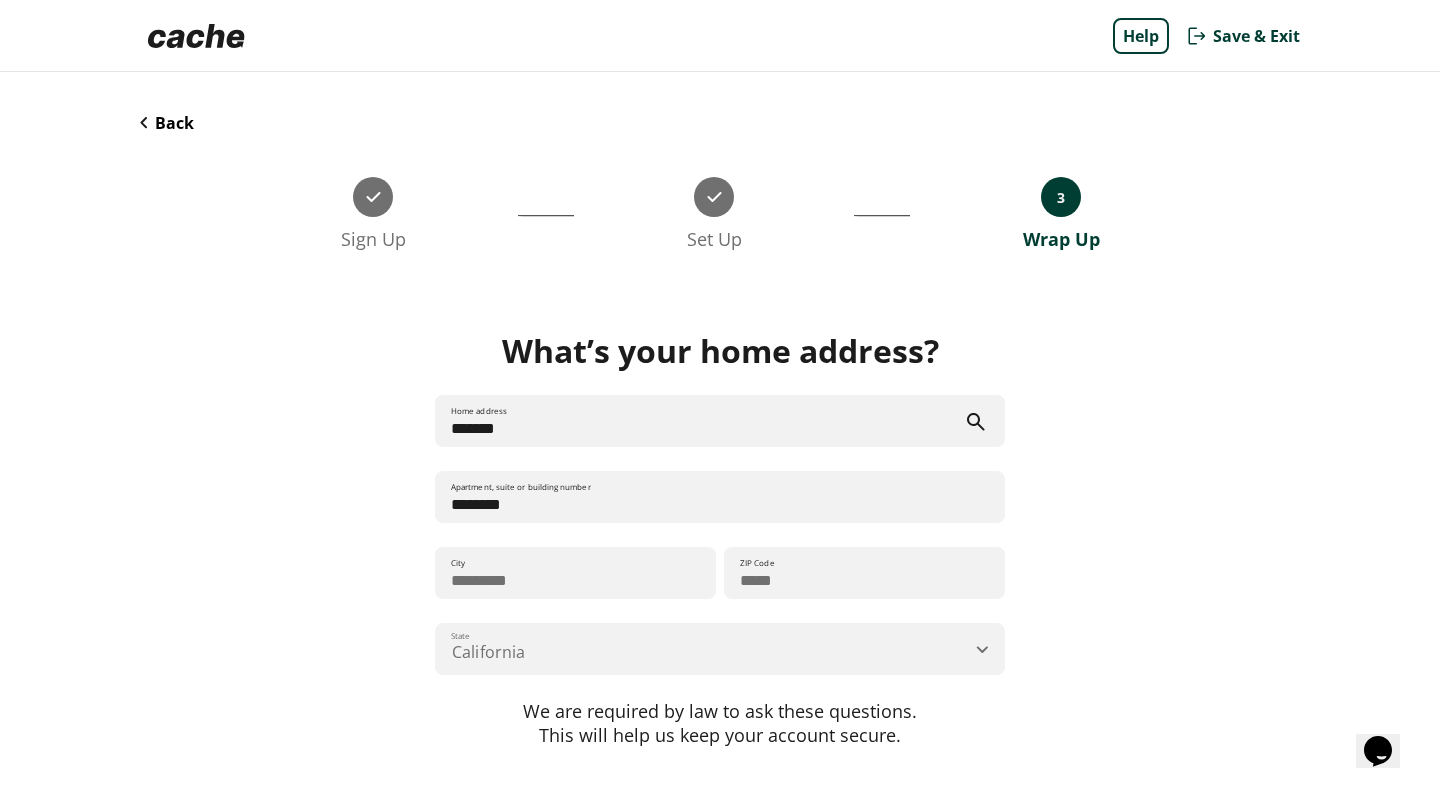 scroll, scrollTop: 113, scrollLeft: 0, axis: vertical 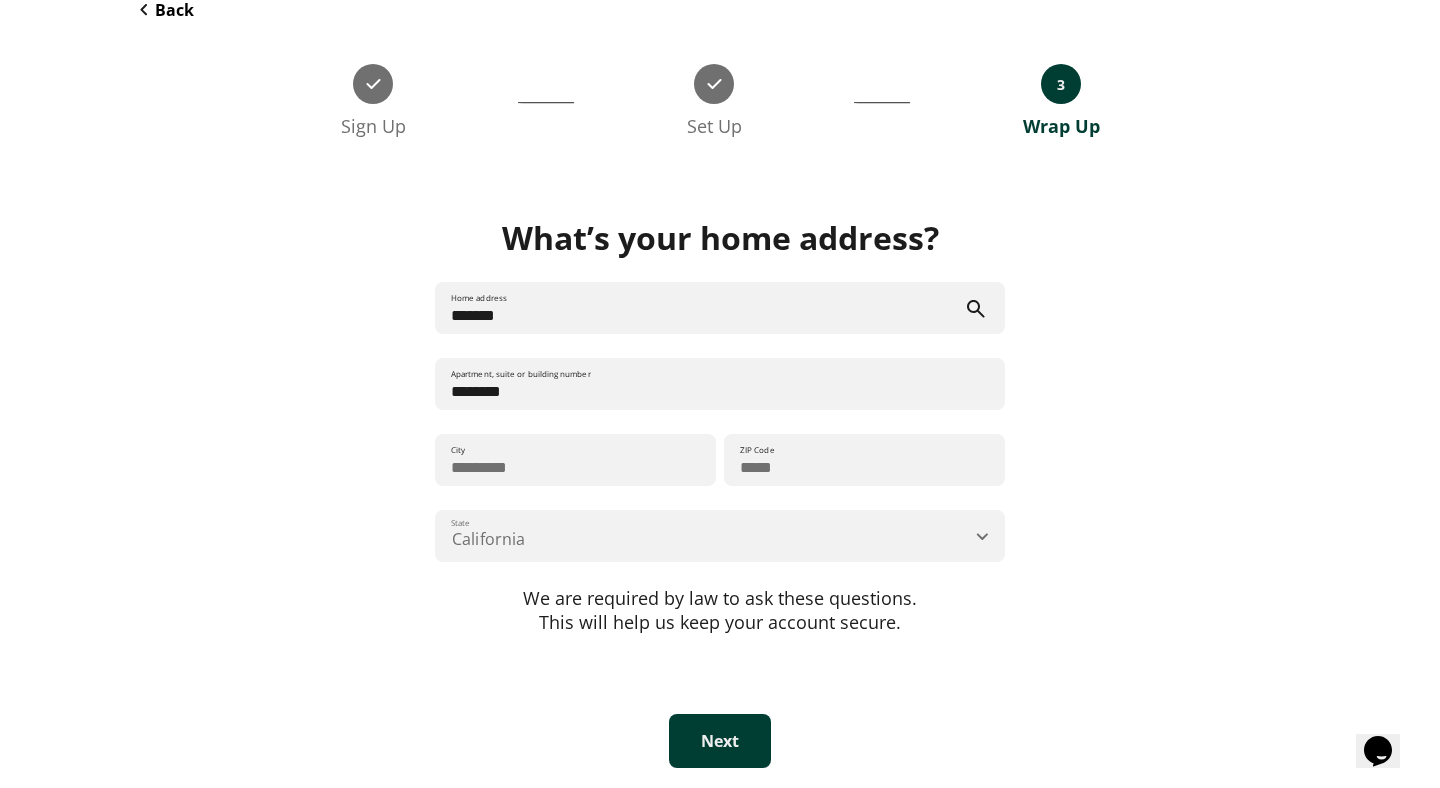 click on "Next" at bounding box center [720, 741] 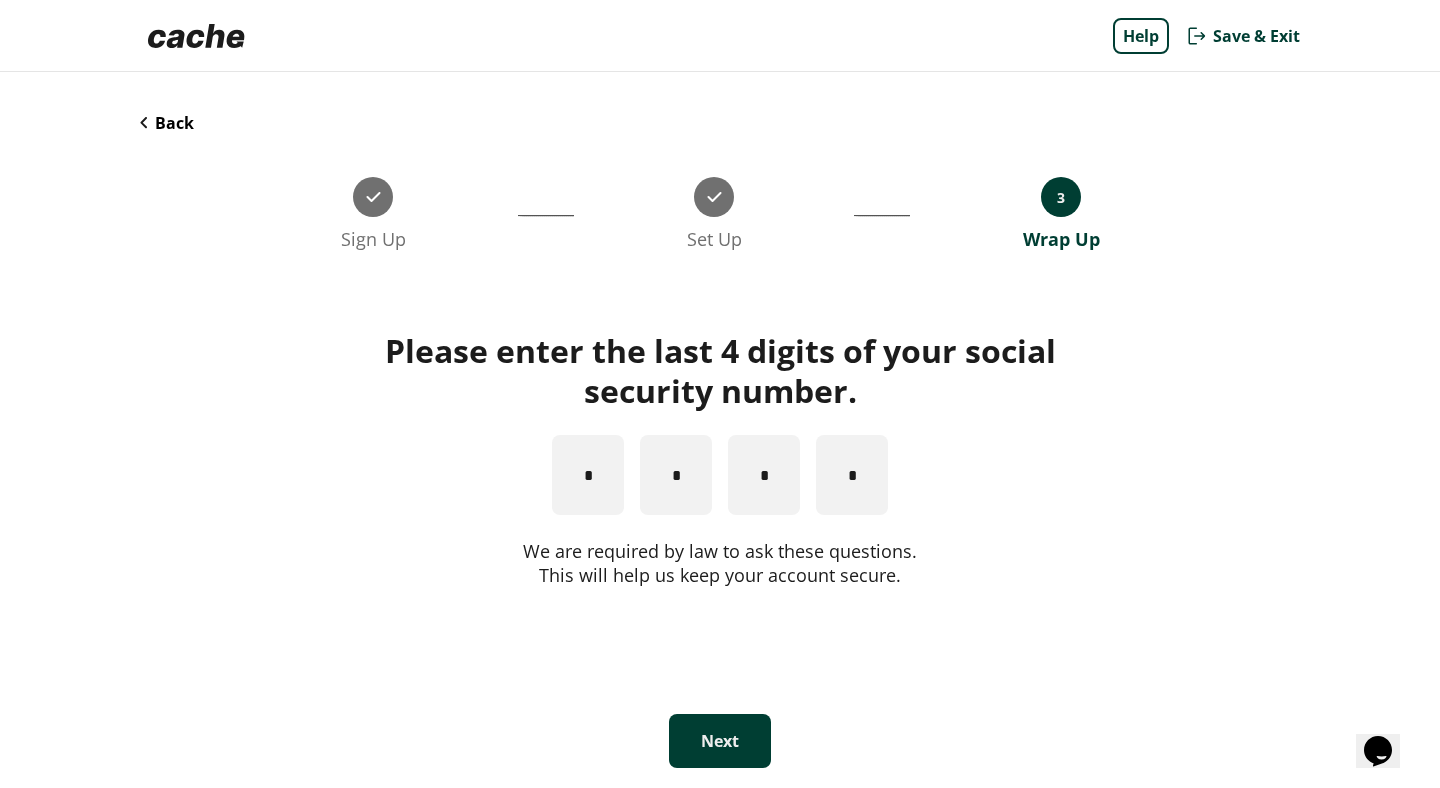 type on "*" 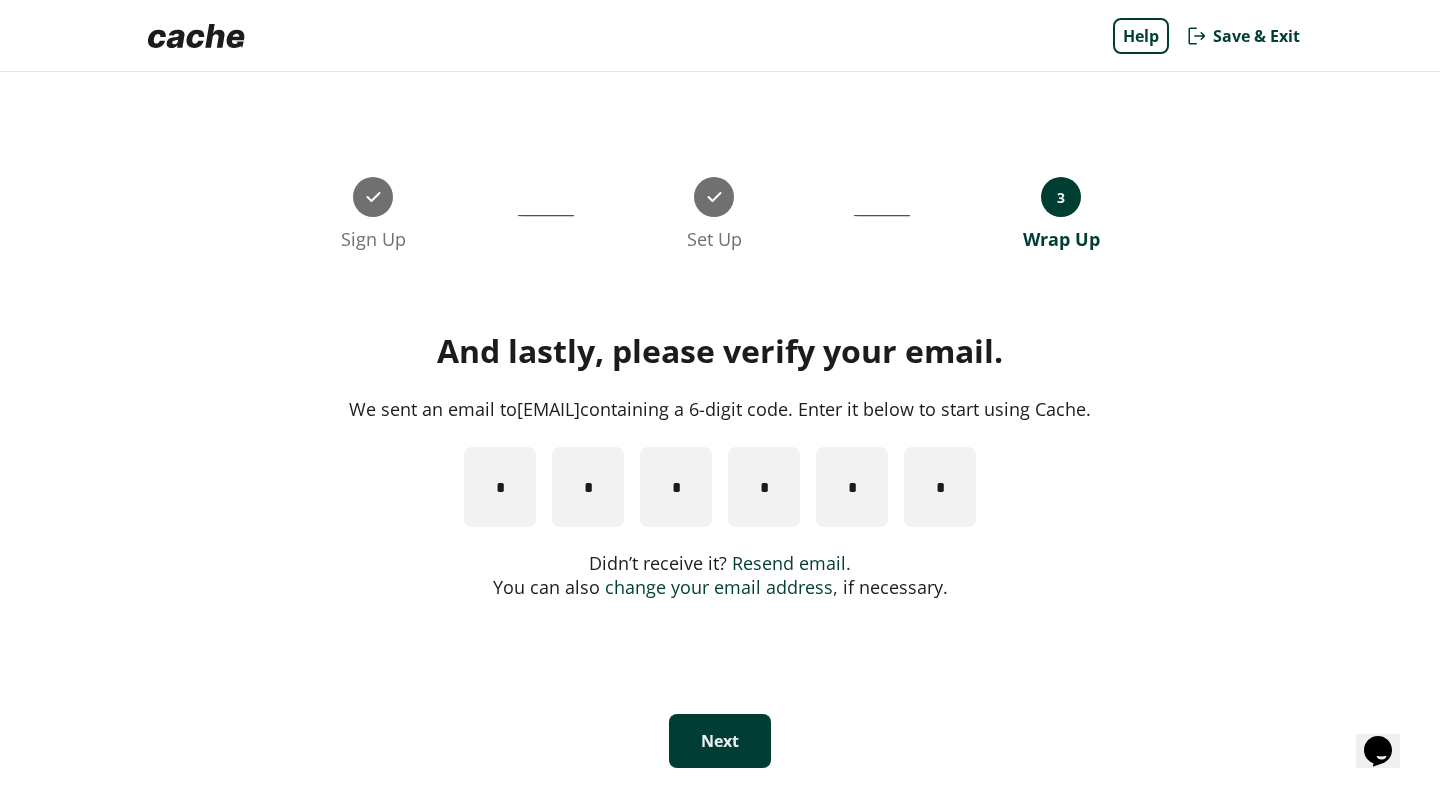 paste on "*" 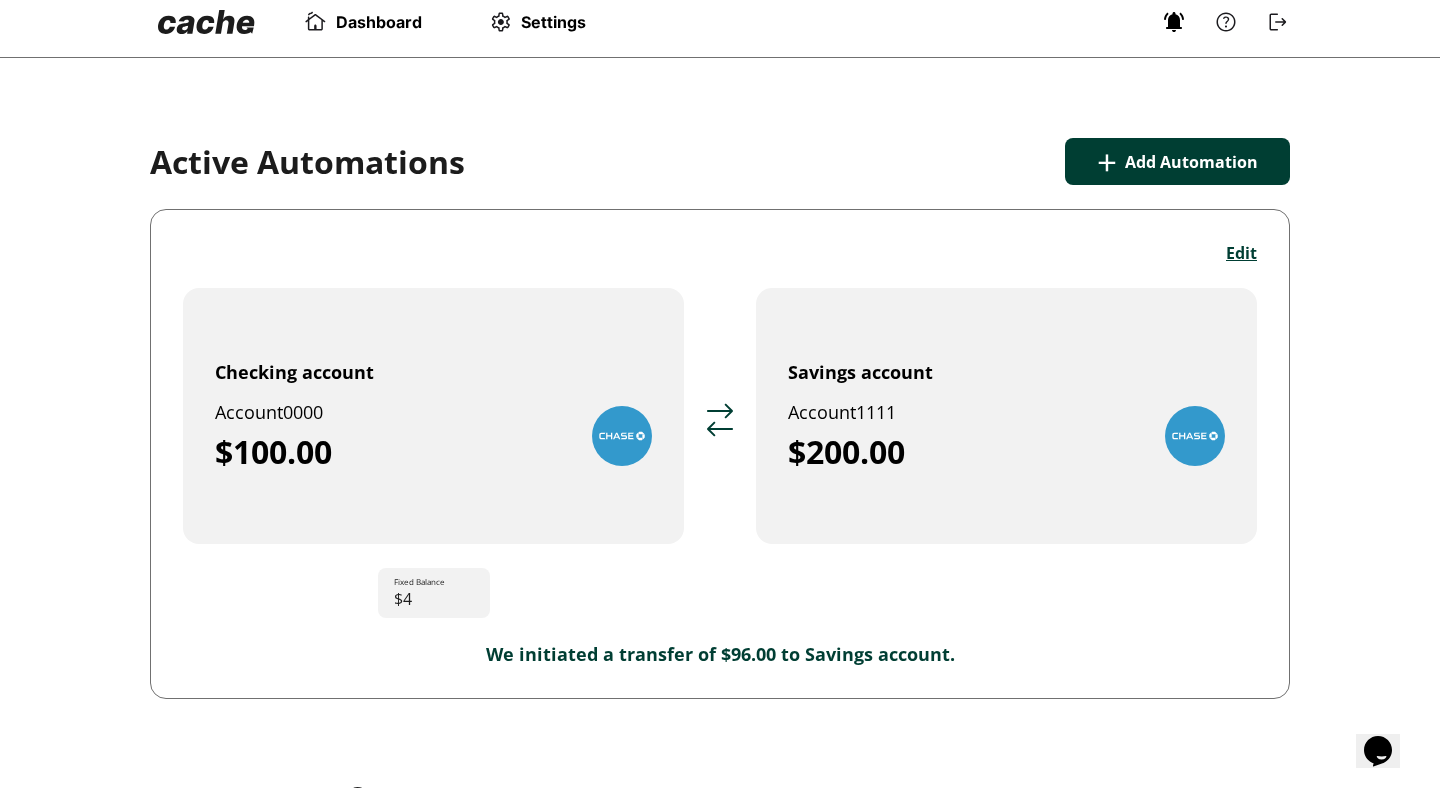 scroll, scrollTop: 0, scrollLeft: 0, axis: both 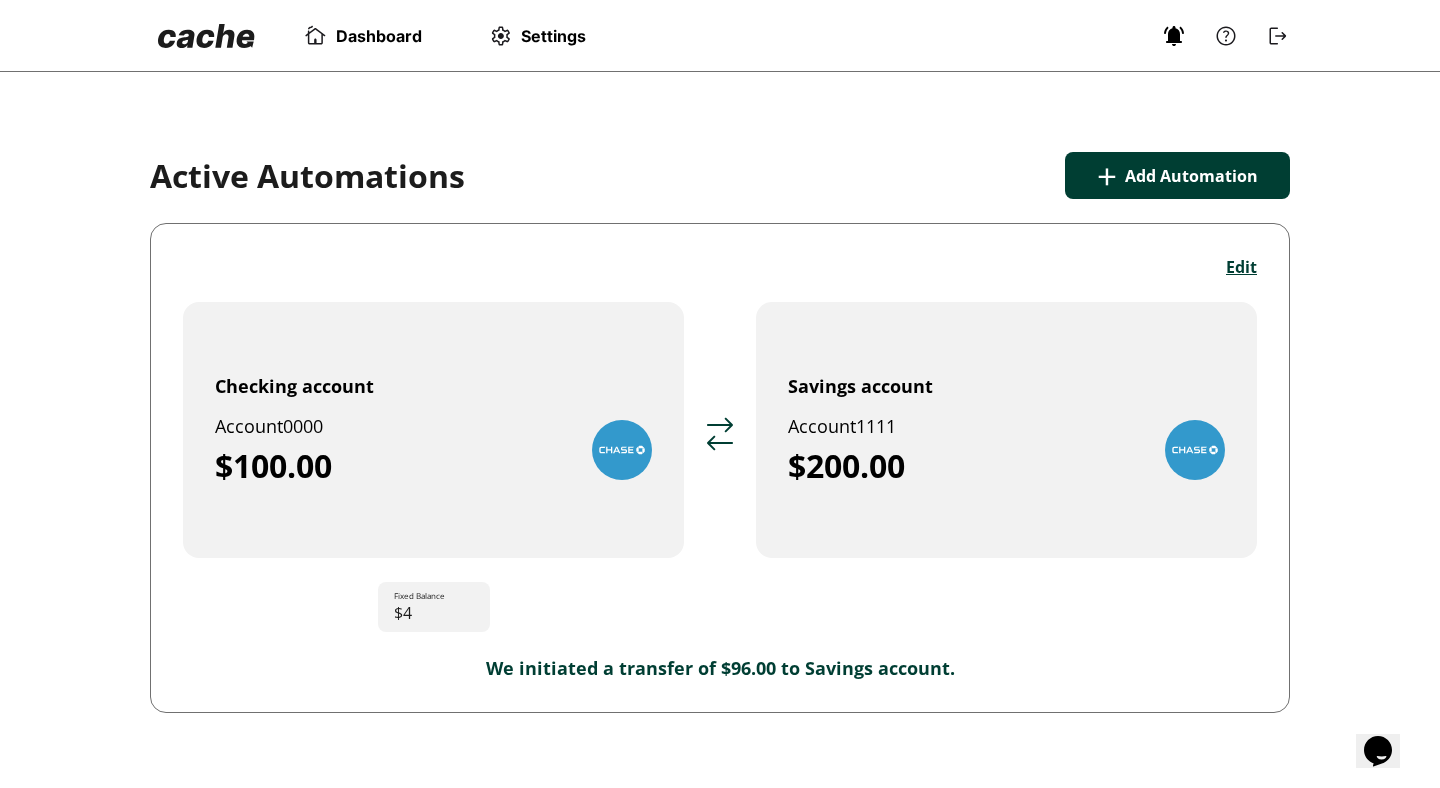 click at bounding box center (1174, 36) 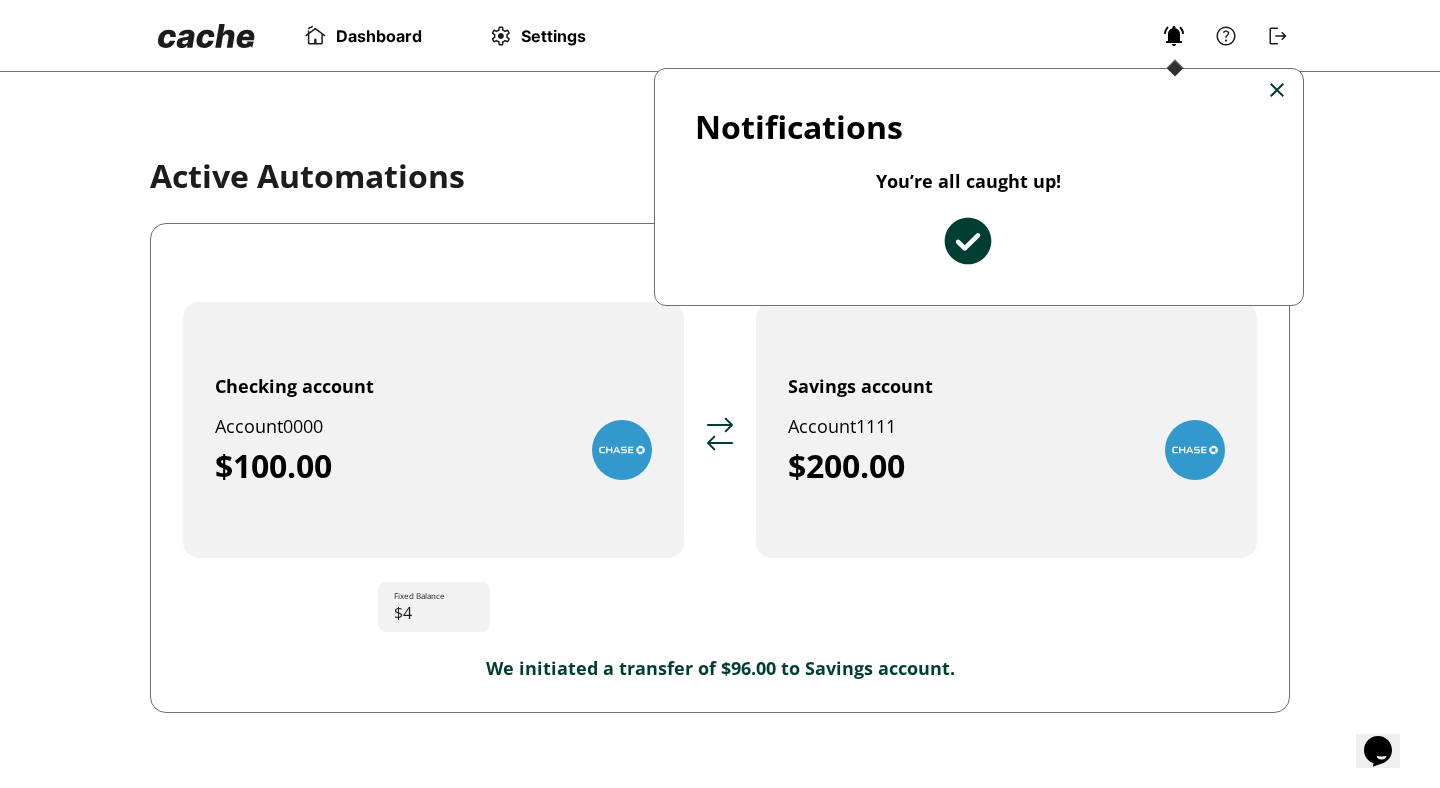 click at bounding box center (968, 241) 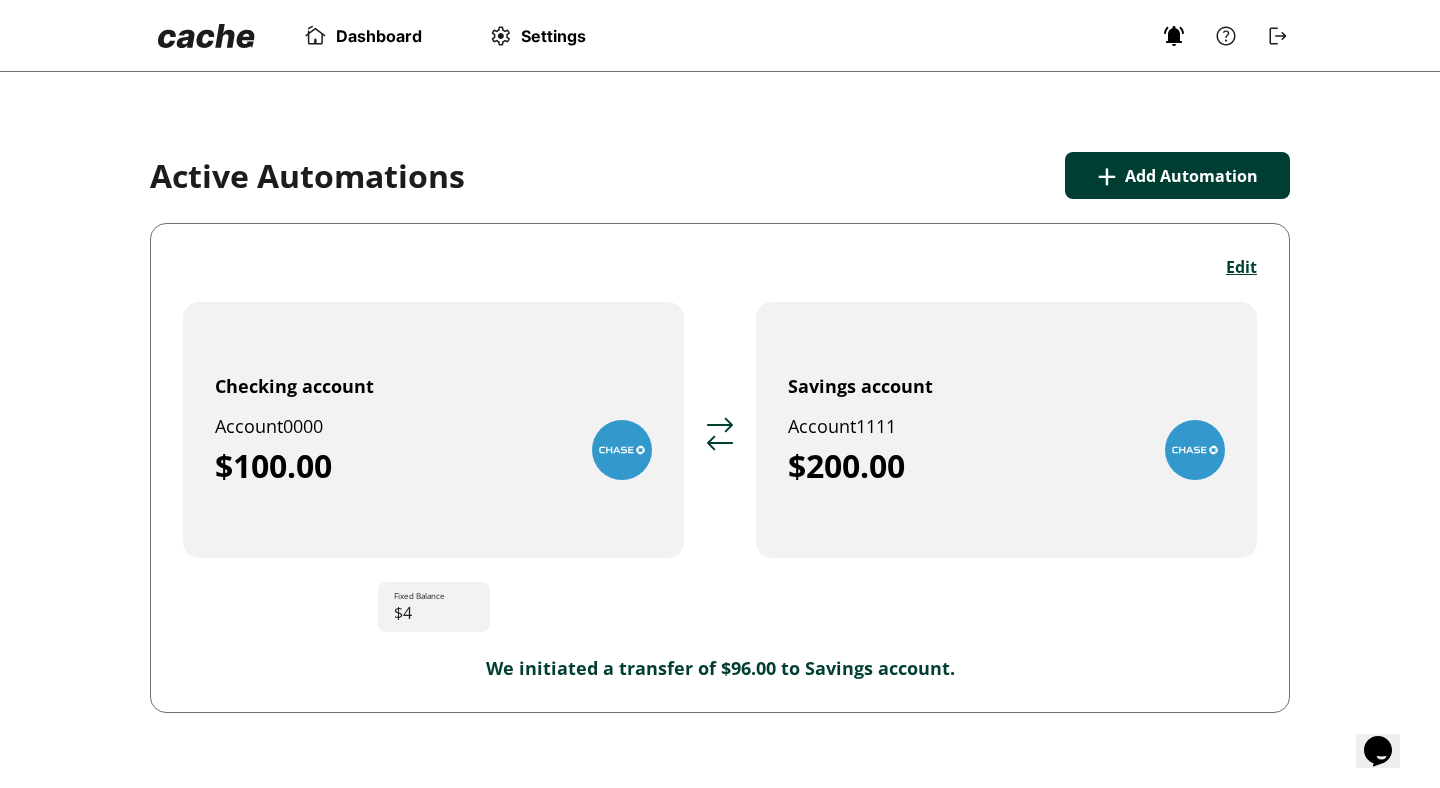 click at bounding box center (1174, 36) 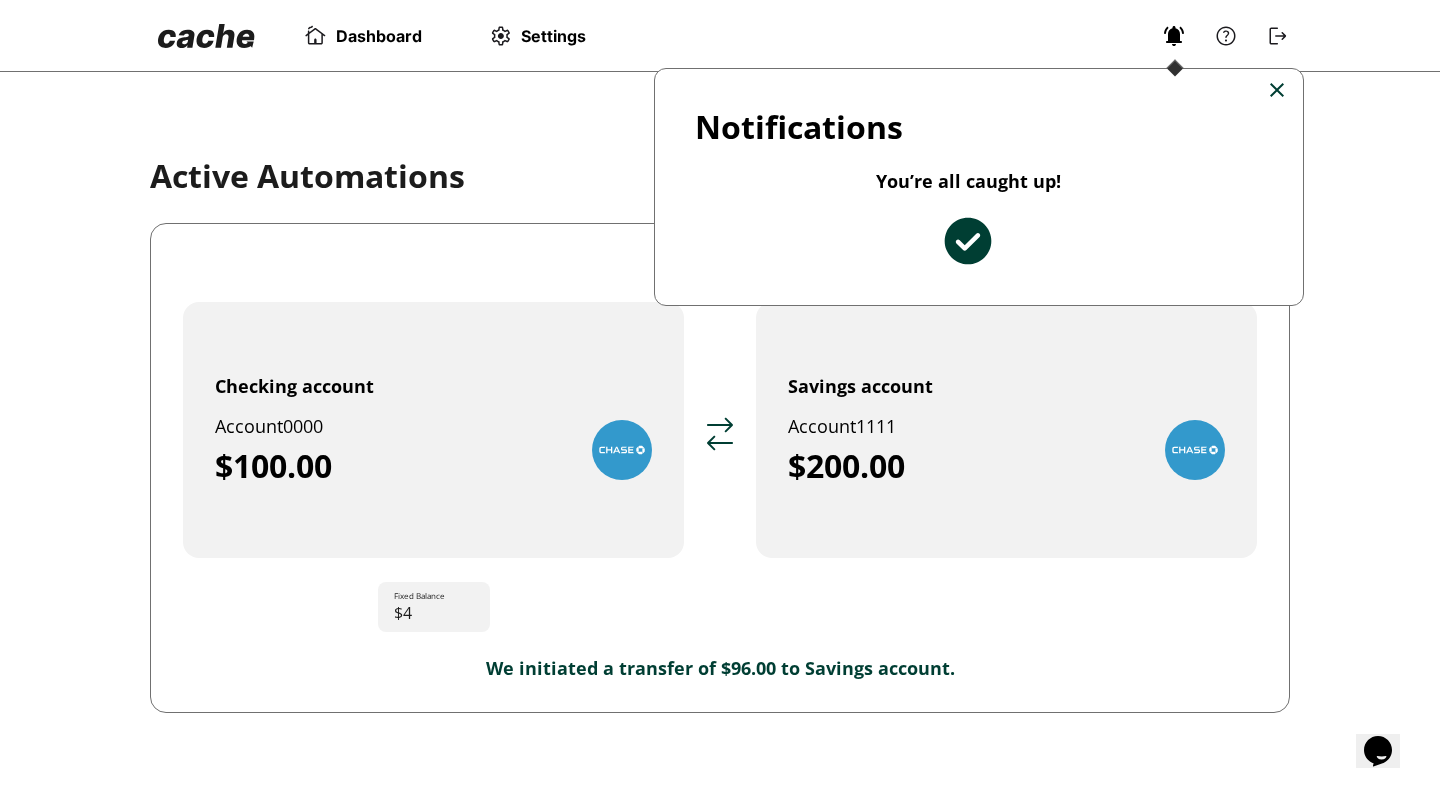click at bounding box center [720, 394] 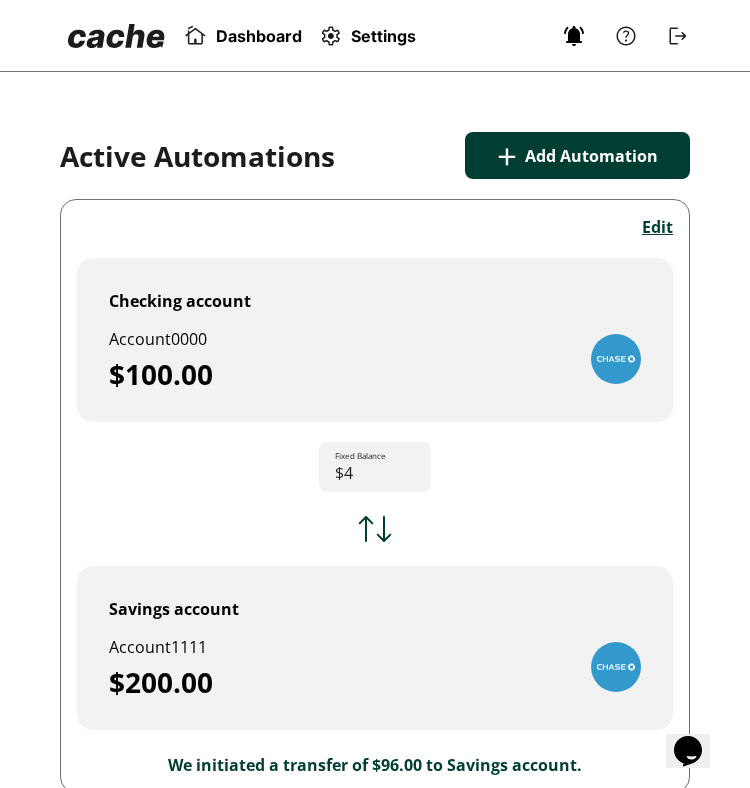 click on "Dashboard Settings" at bounding box center (375, 36) 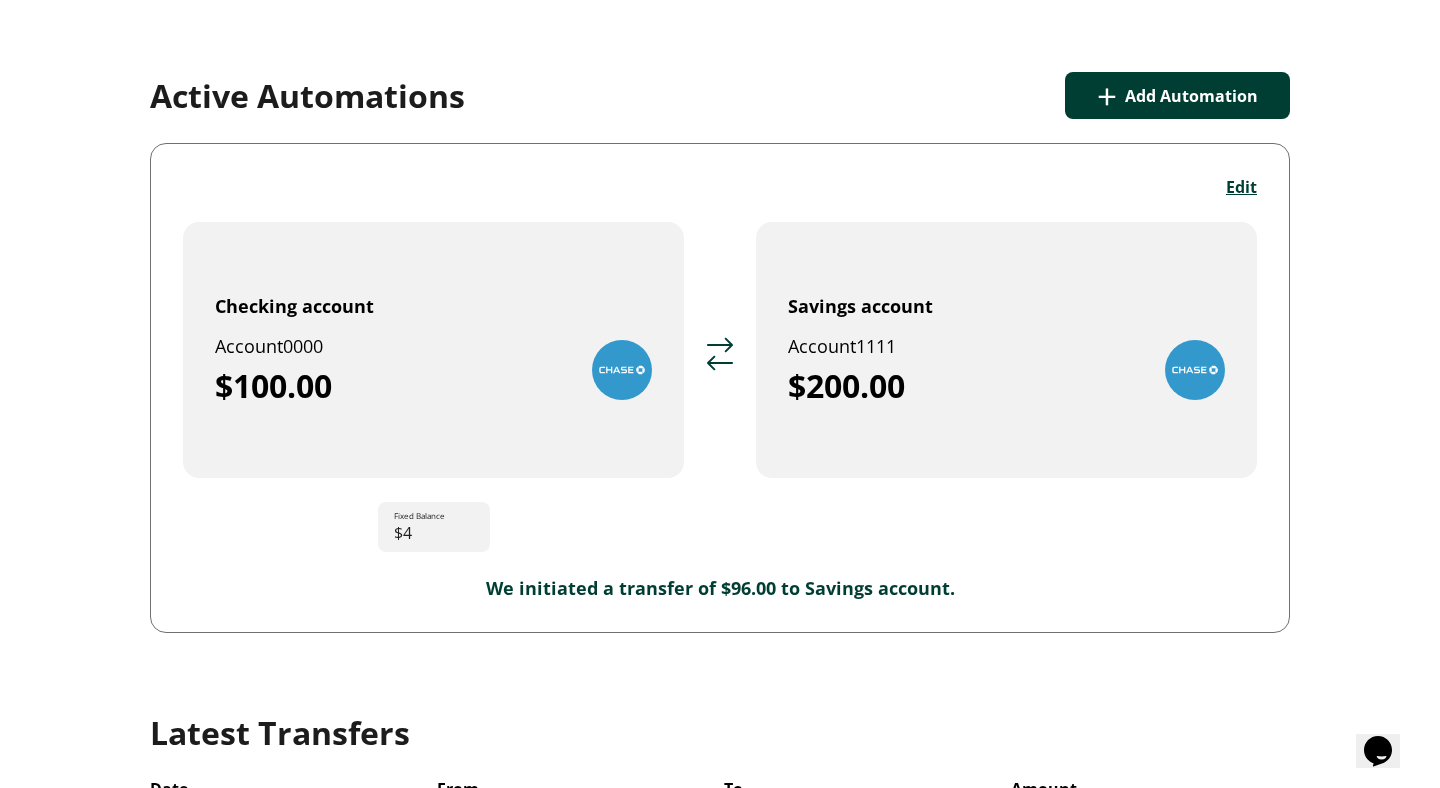 scroll, scrollTop: 82, scrollLeft: 0, axis: vertical 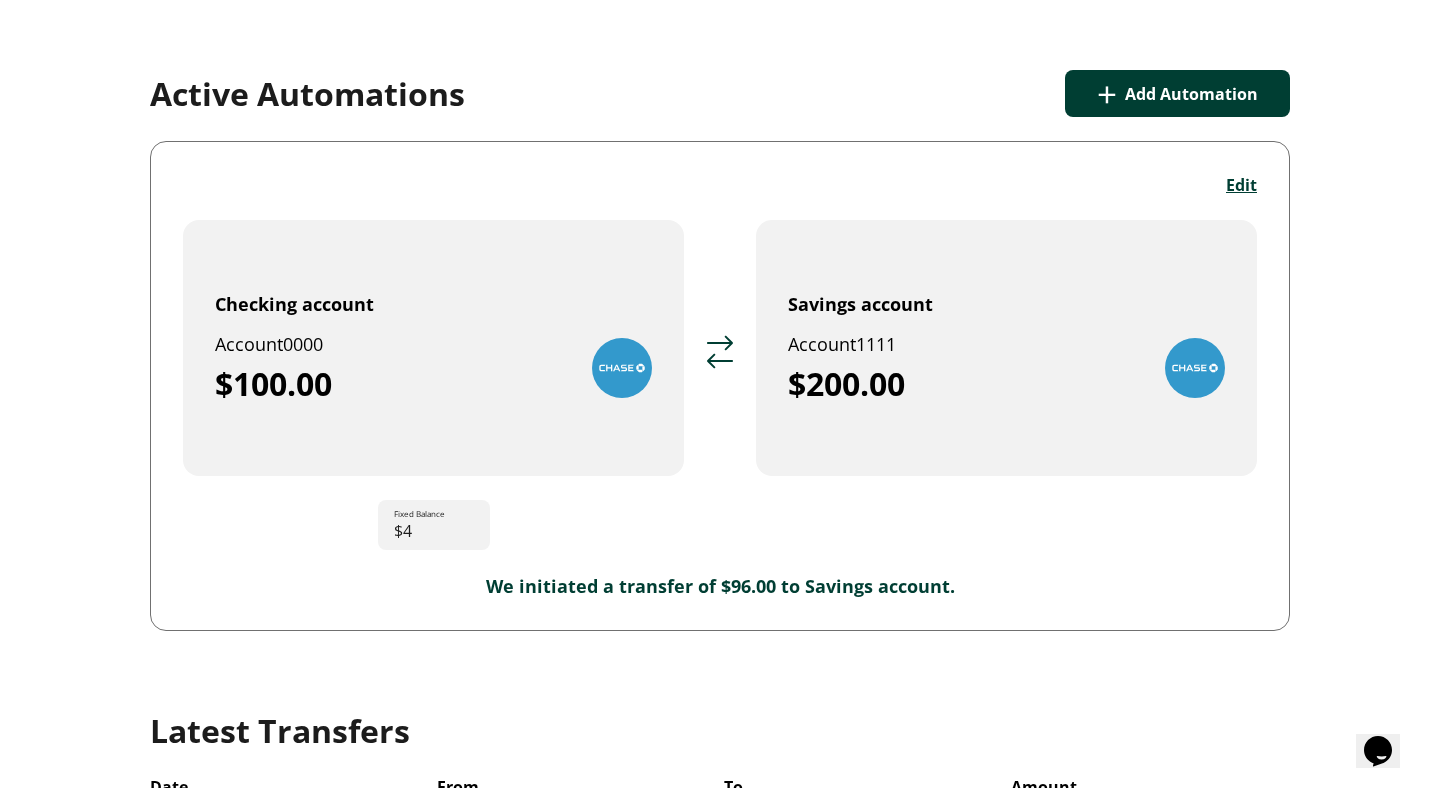 click on "Fixed Balance $4" at bounding box center (434, 525) 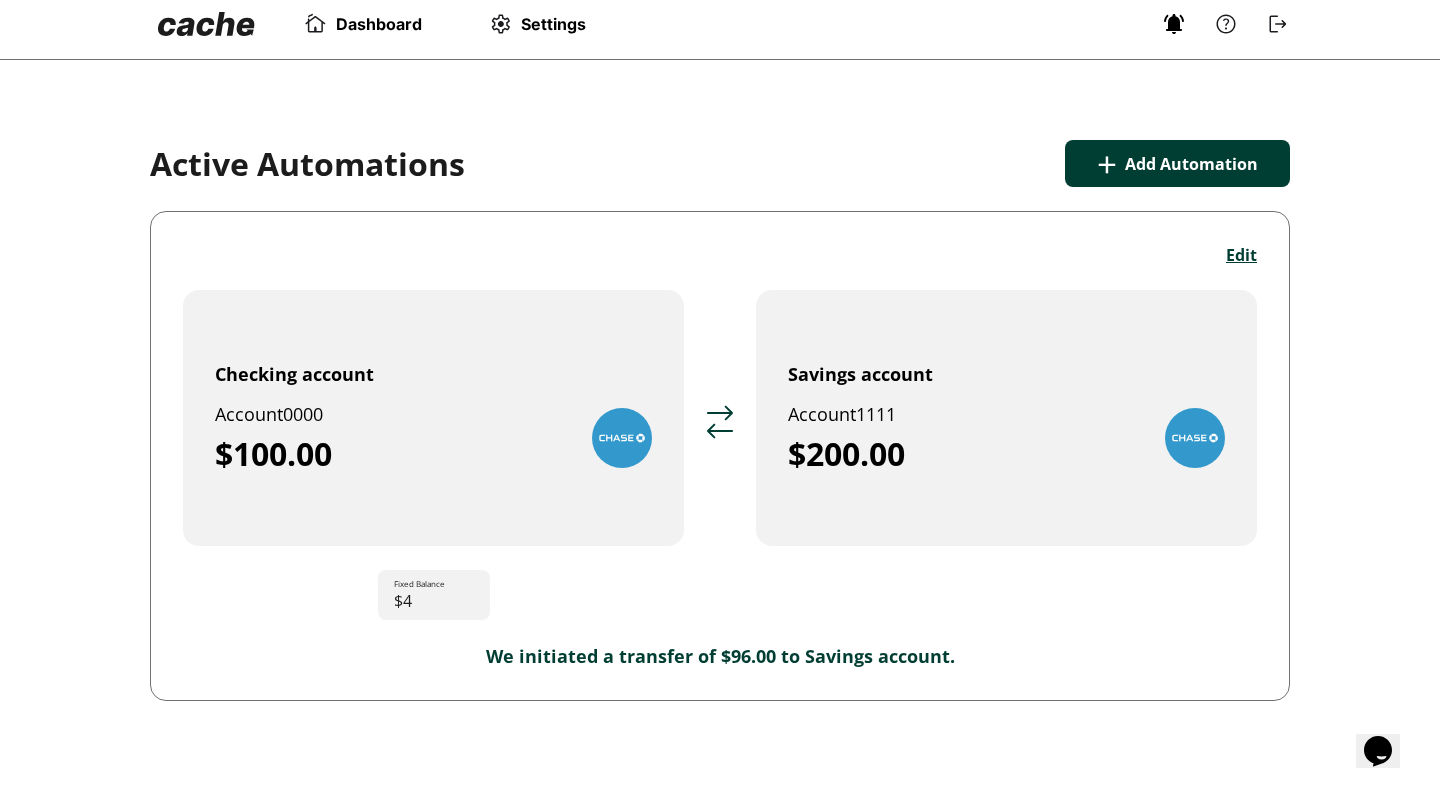scroll, scrollTop: 0, scrollLeft: 0, axis: both 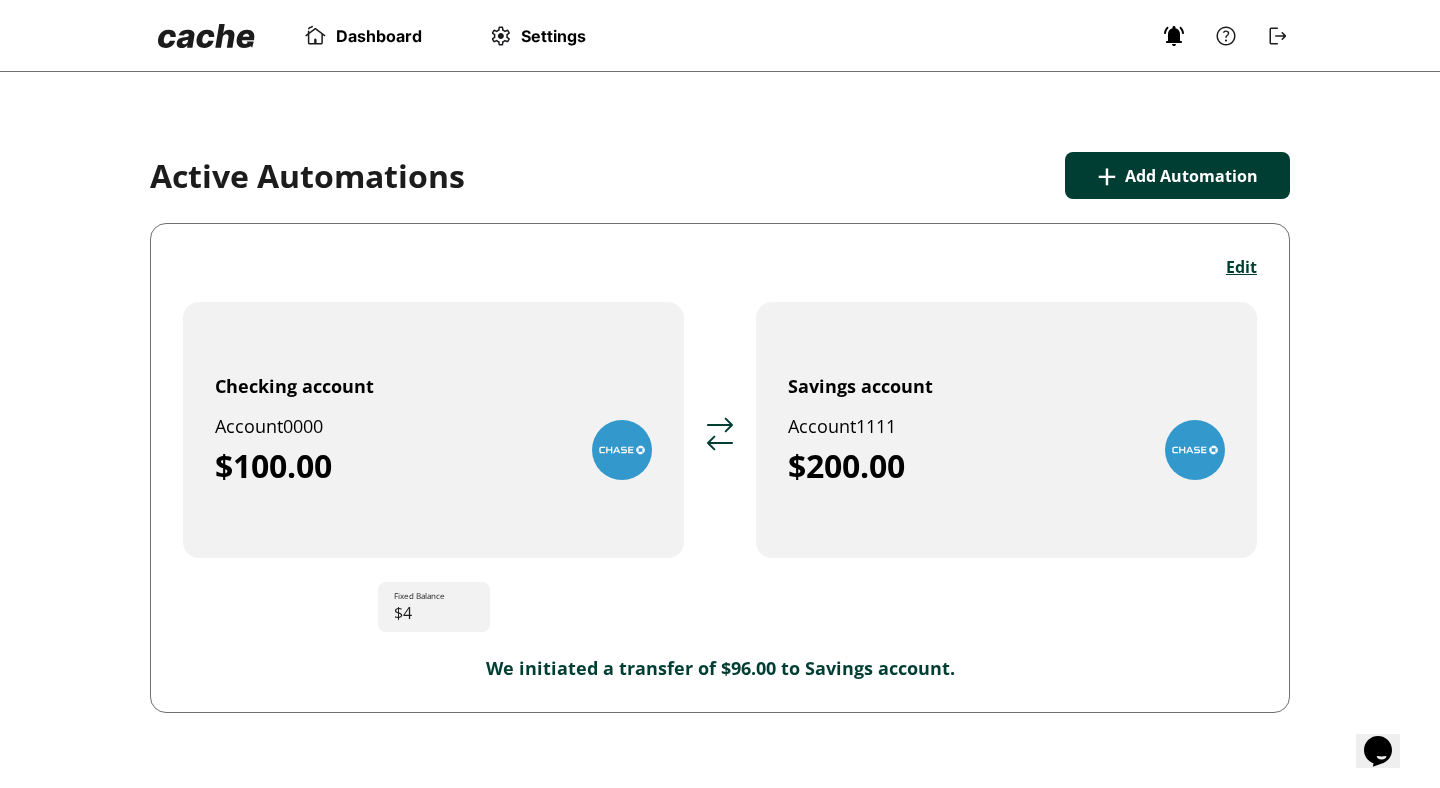 click on "+  Add Automation" at bounding box center (1177, 175) 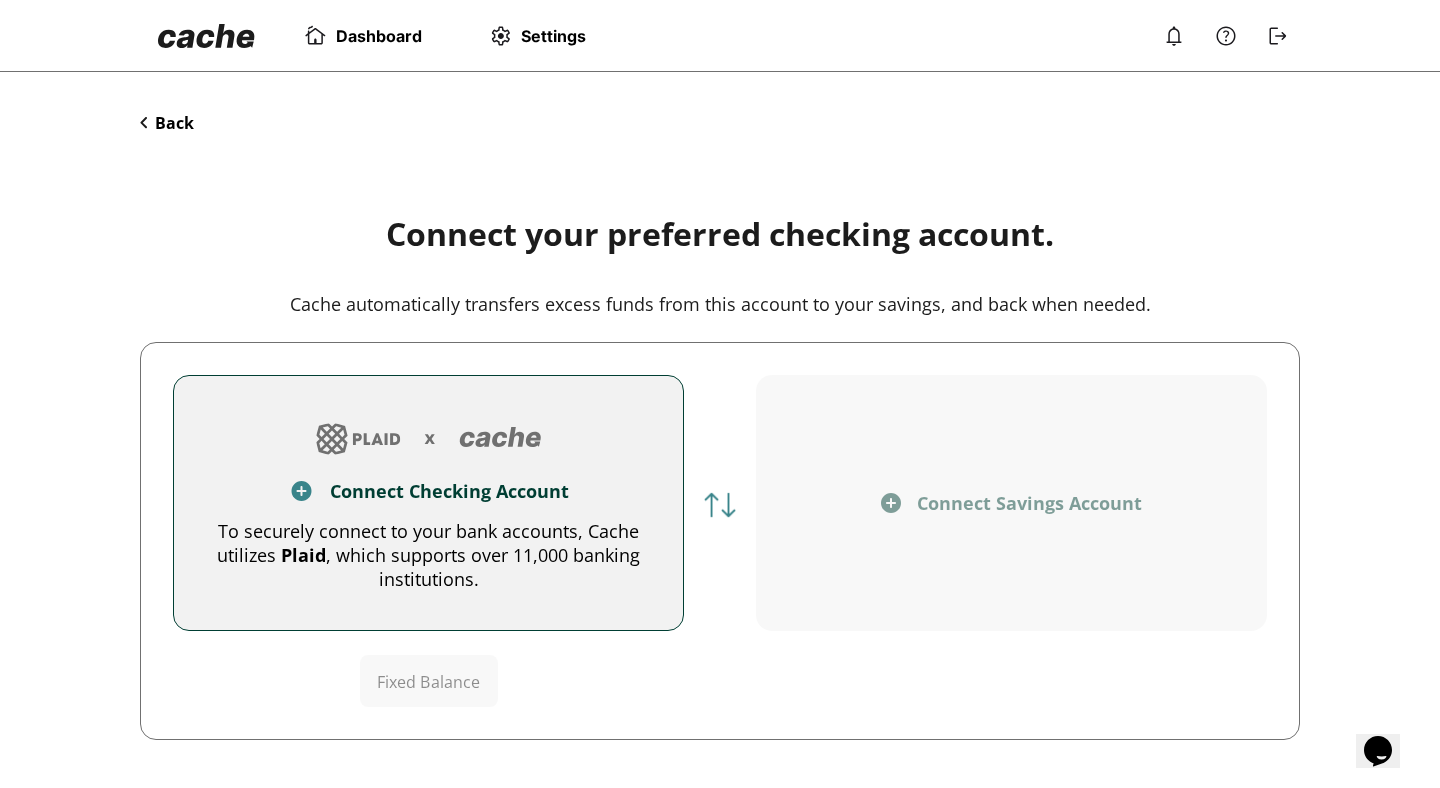 click at bounding box center (1174, 36) 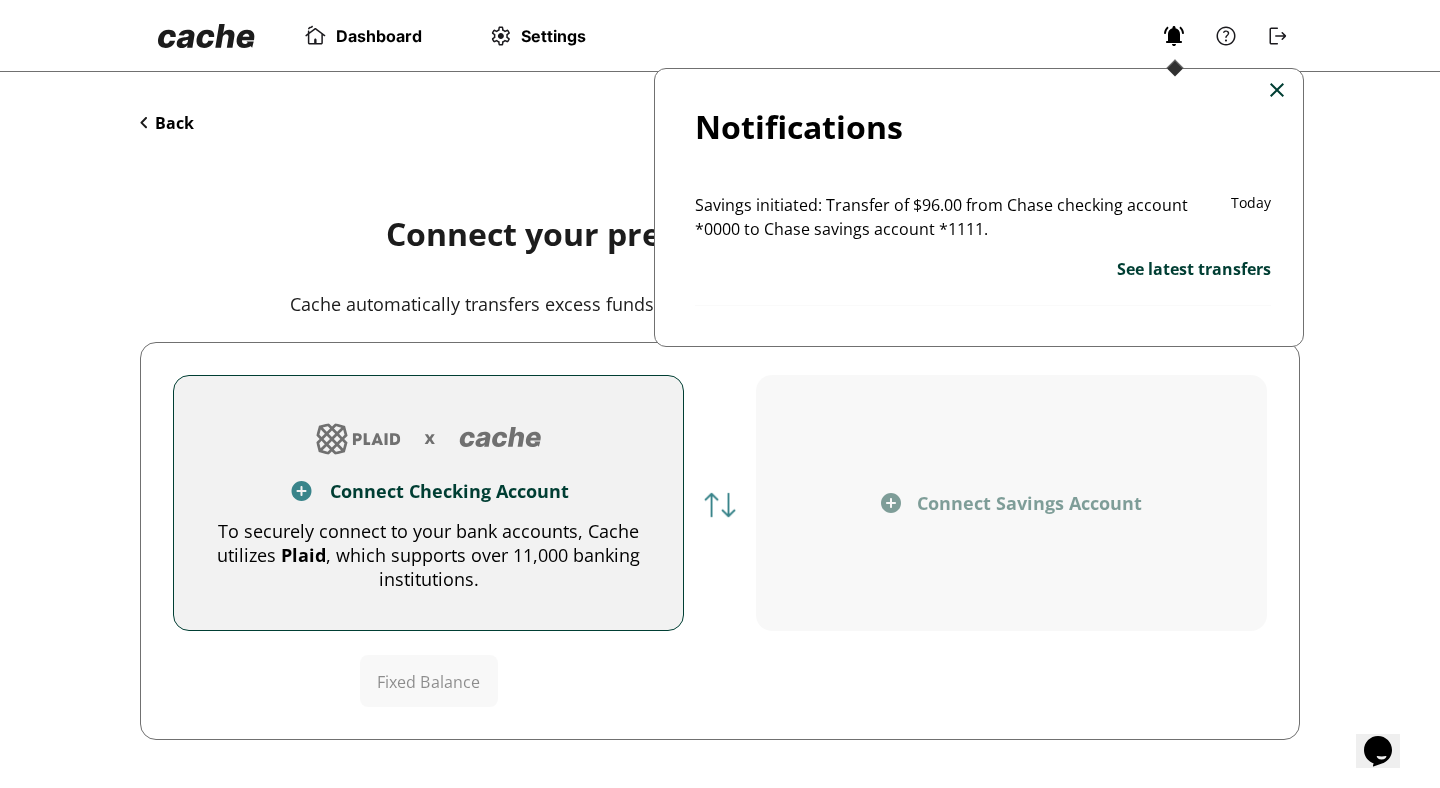 click at bounding box center [720, 394] 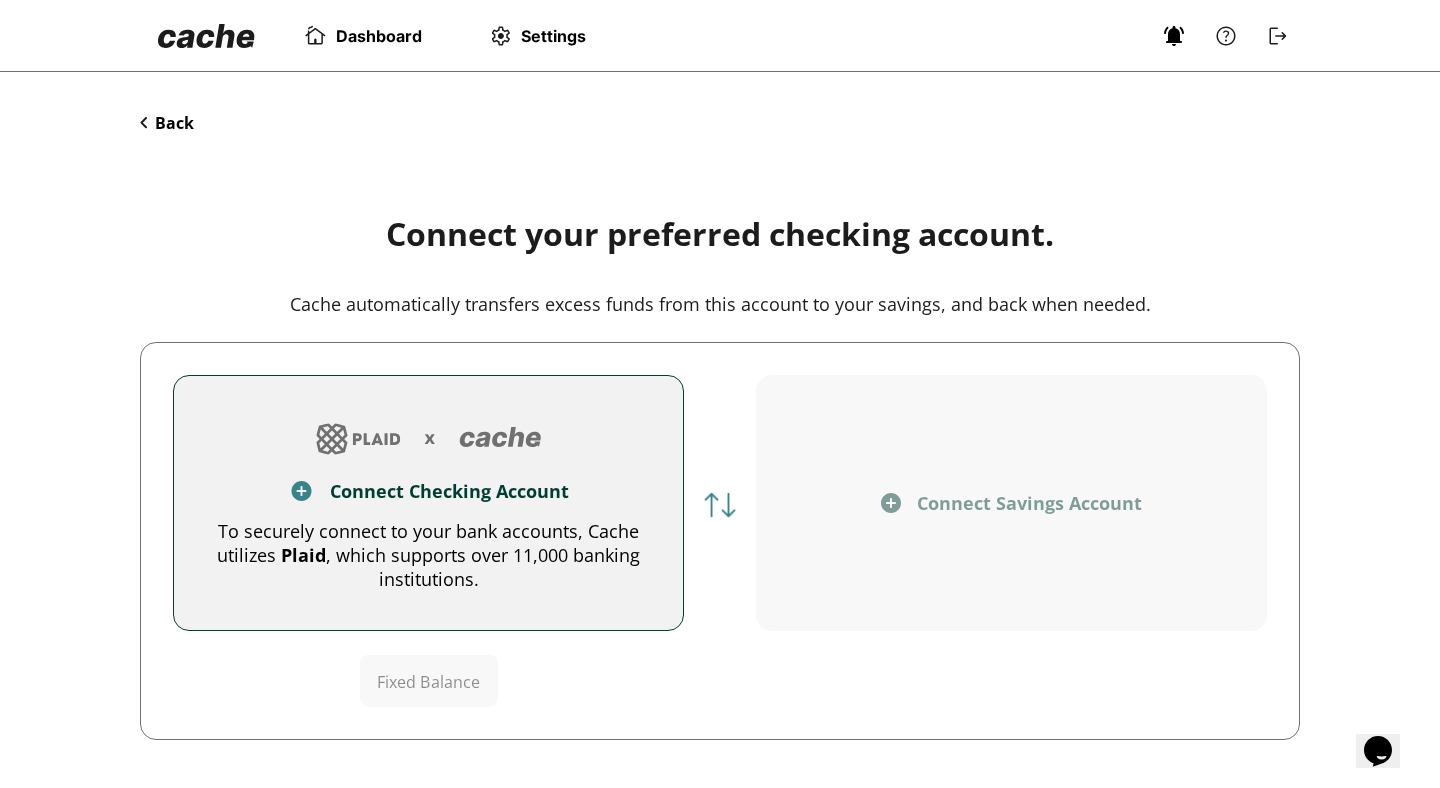 click at bounding box center (1174, 36) 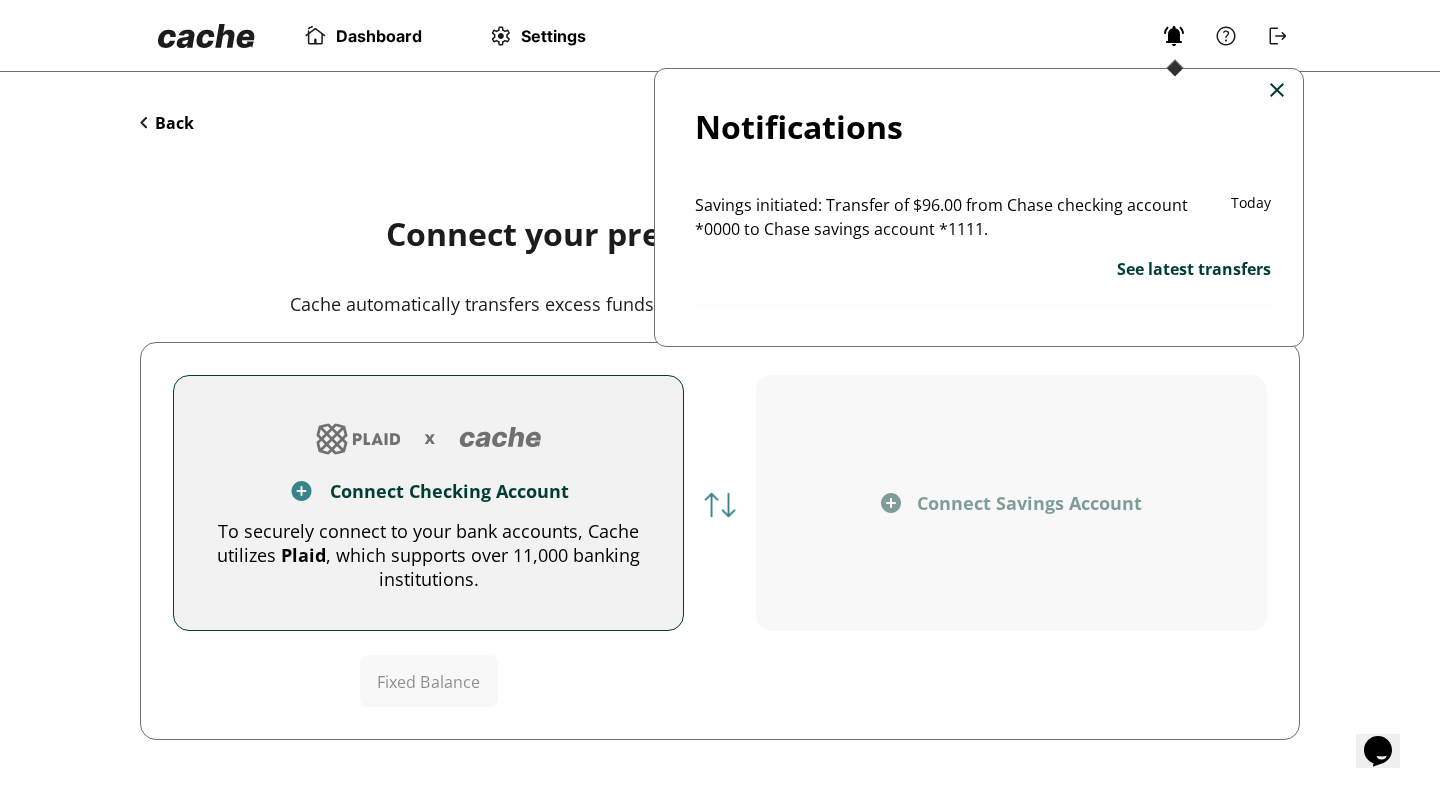 click at bounding box center (720, 394) 